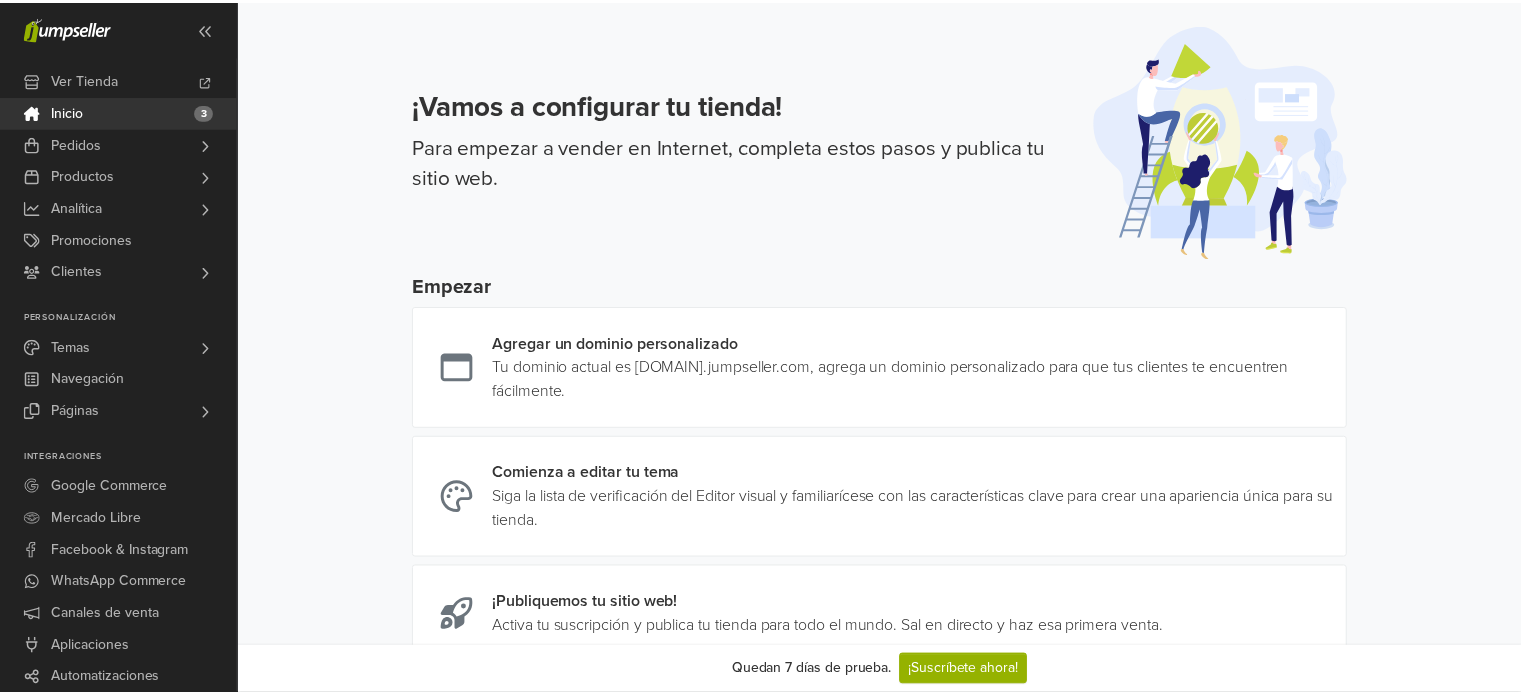 scroll, scrollTop: 0, scrollLeft: 0, axis: both 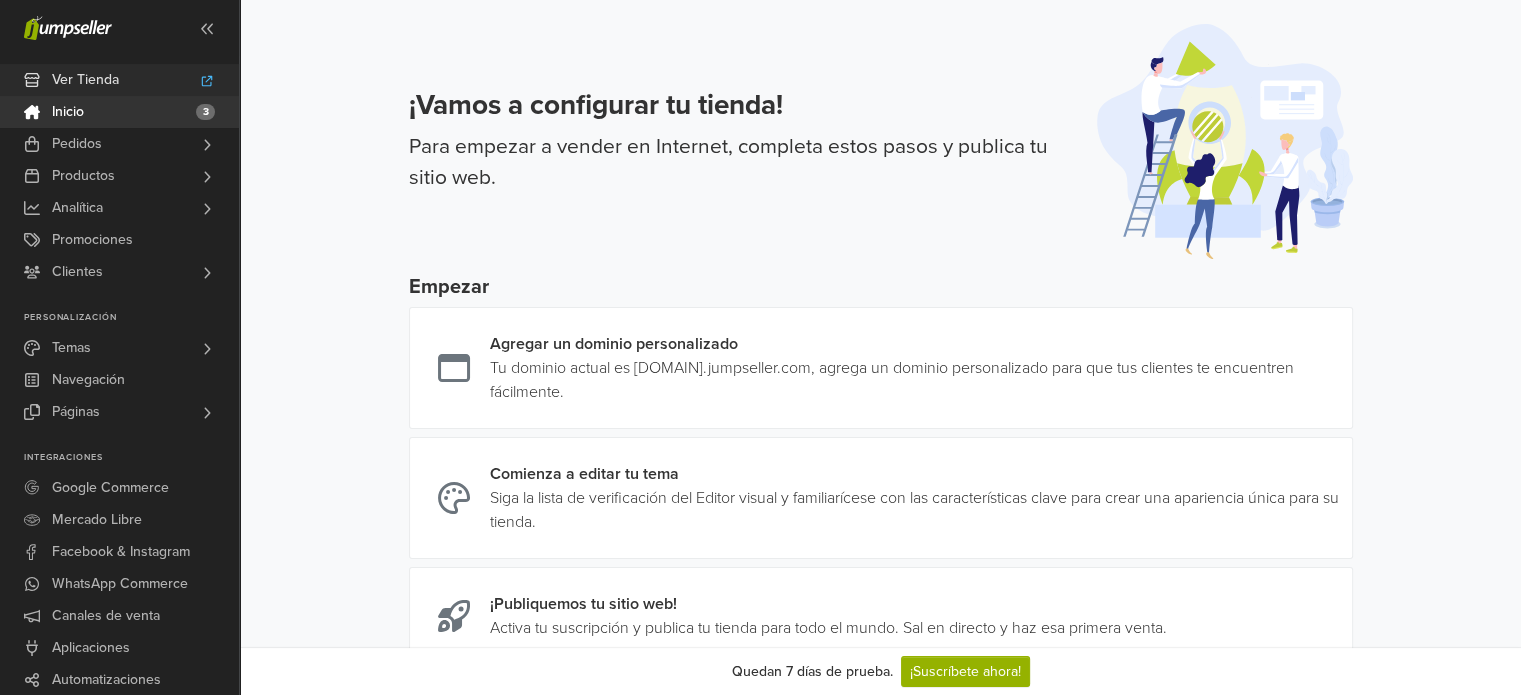 click on "Ver Tienda" at bounding box center (85, 80) 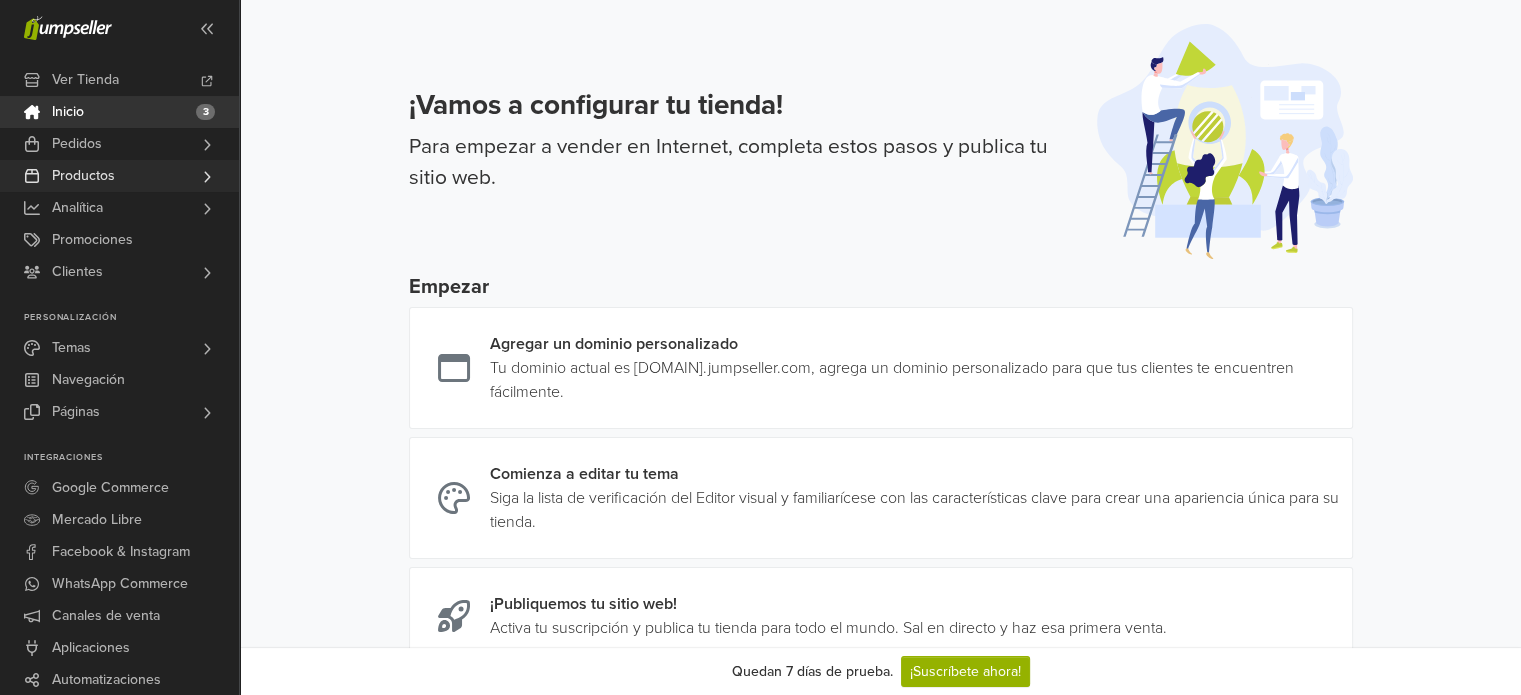 click on "Productos" at bounding box center [83, 176] 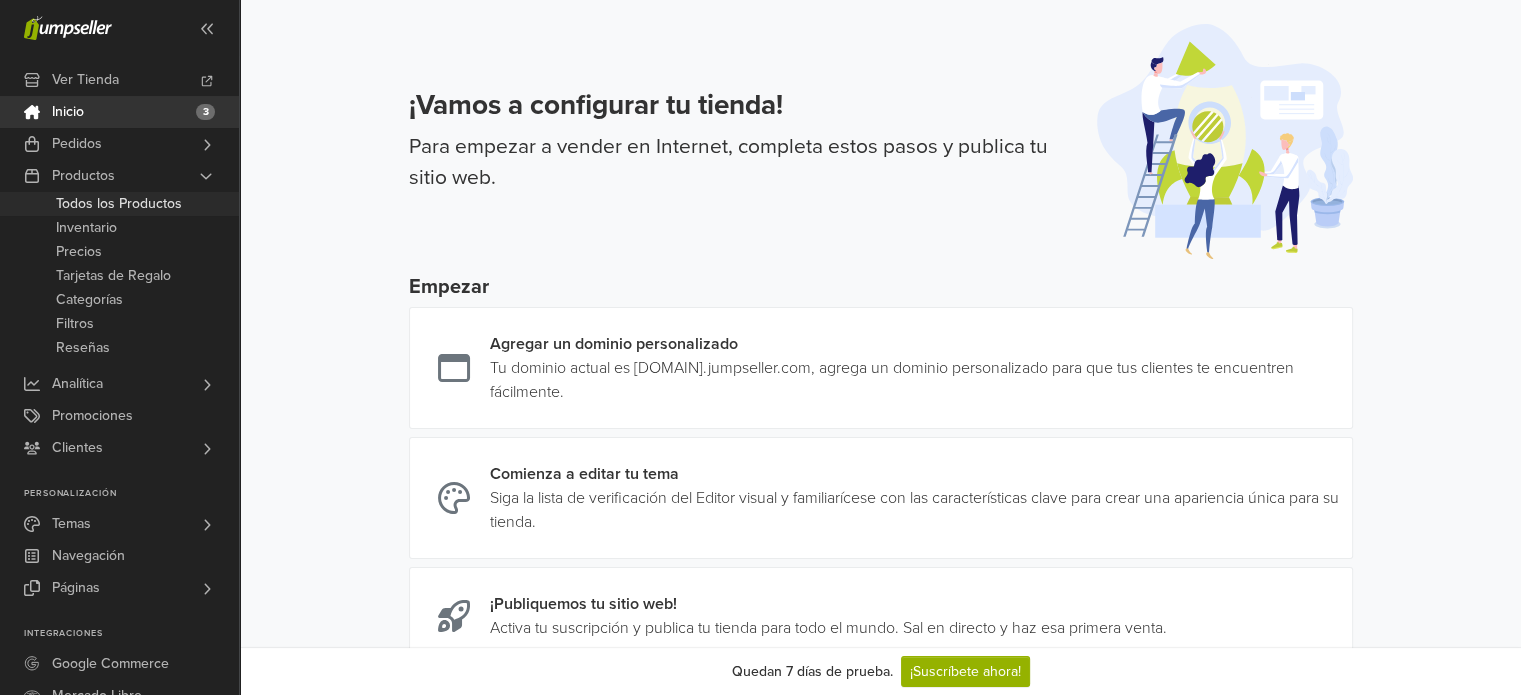click on "Todos los Productos" at bounding box center [119, 204] 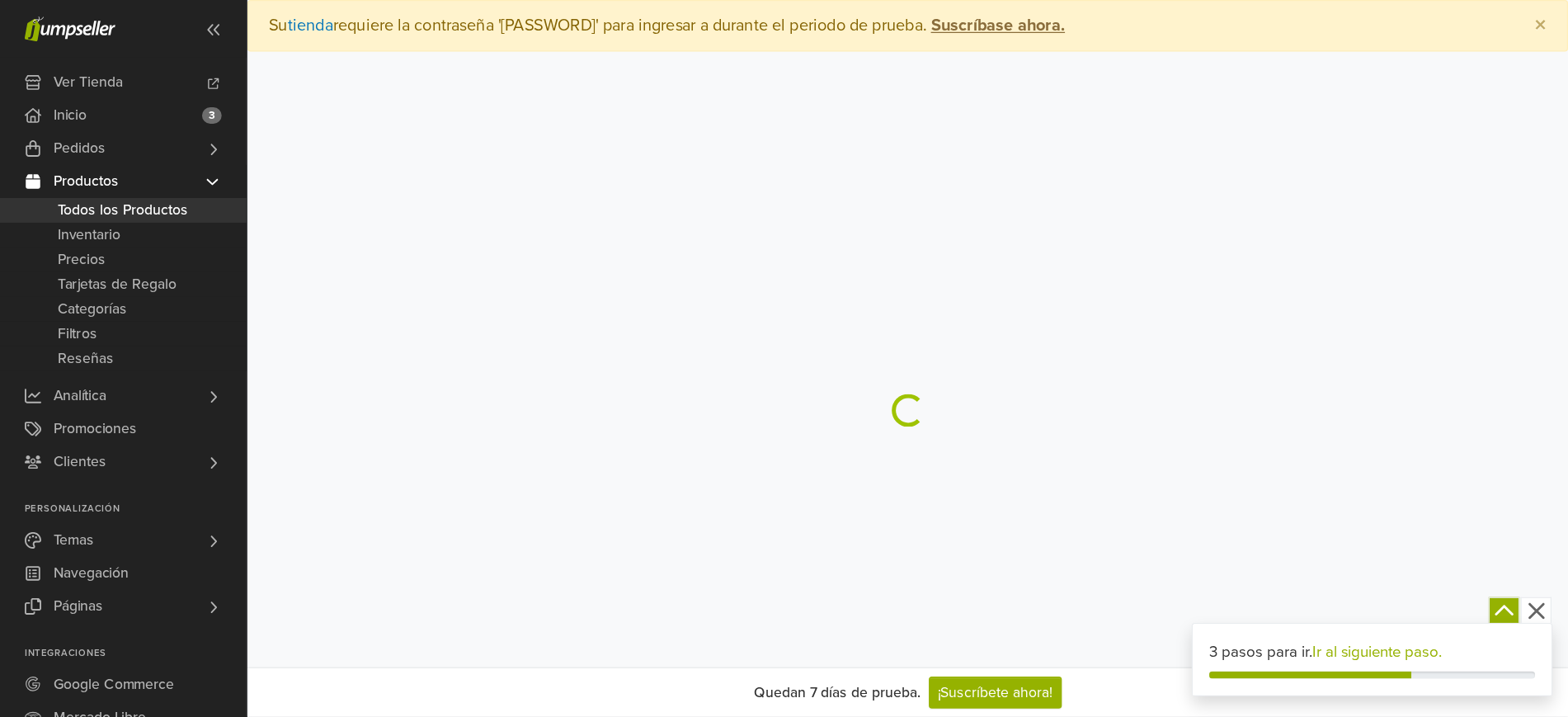 scroll, scrollTop: 0, scrollLeft: 0, axis: both 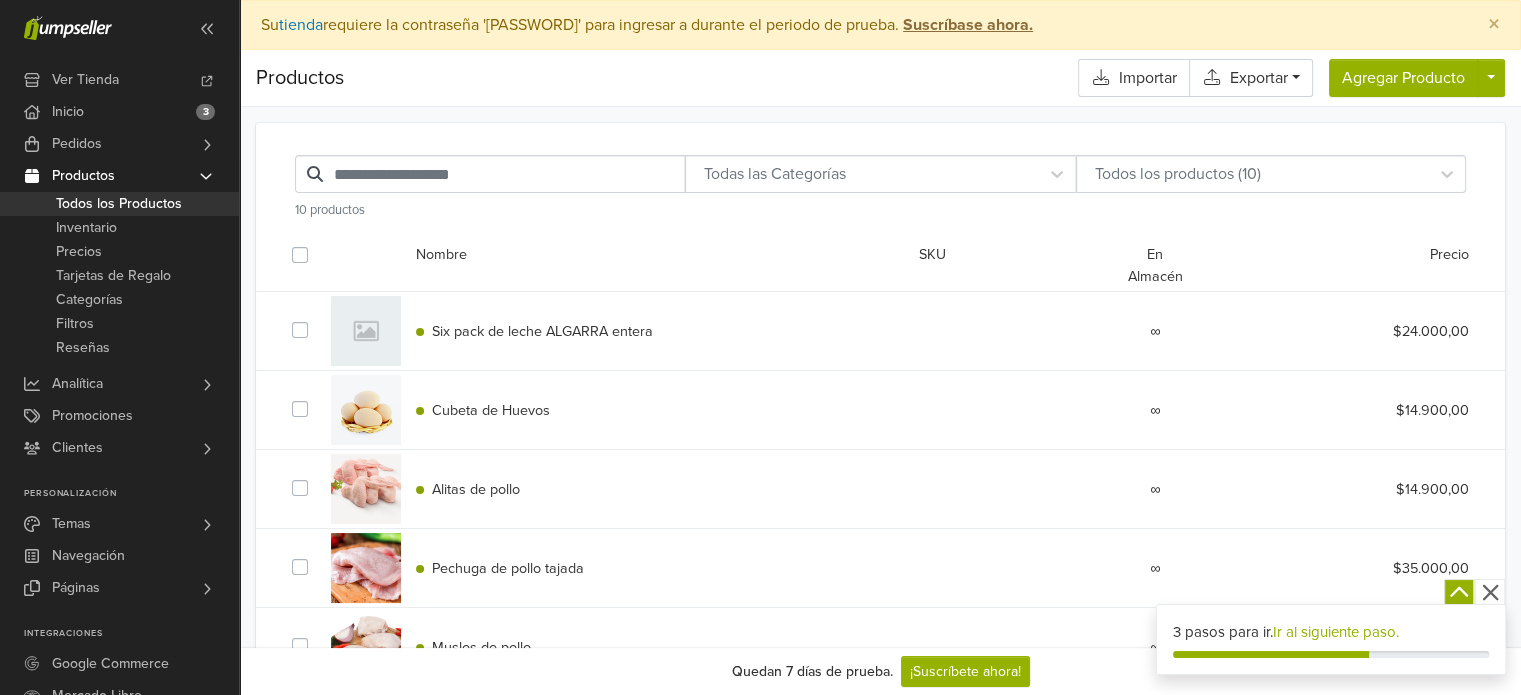 click on "Cubeta de Huevos" at bounding box center (491, 410) 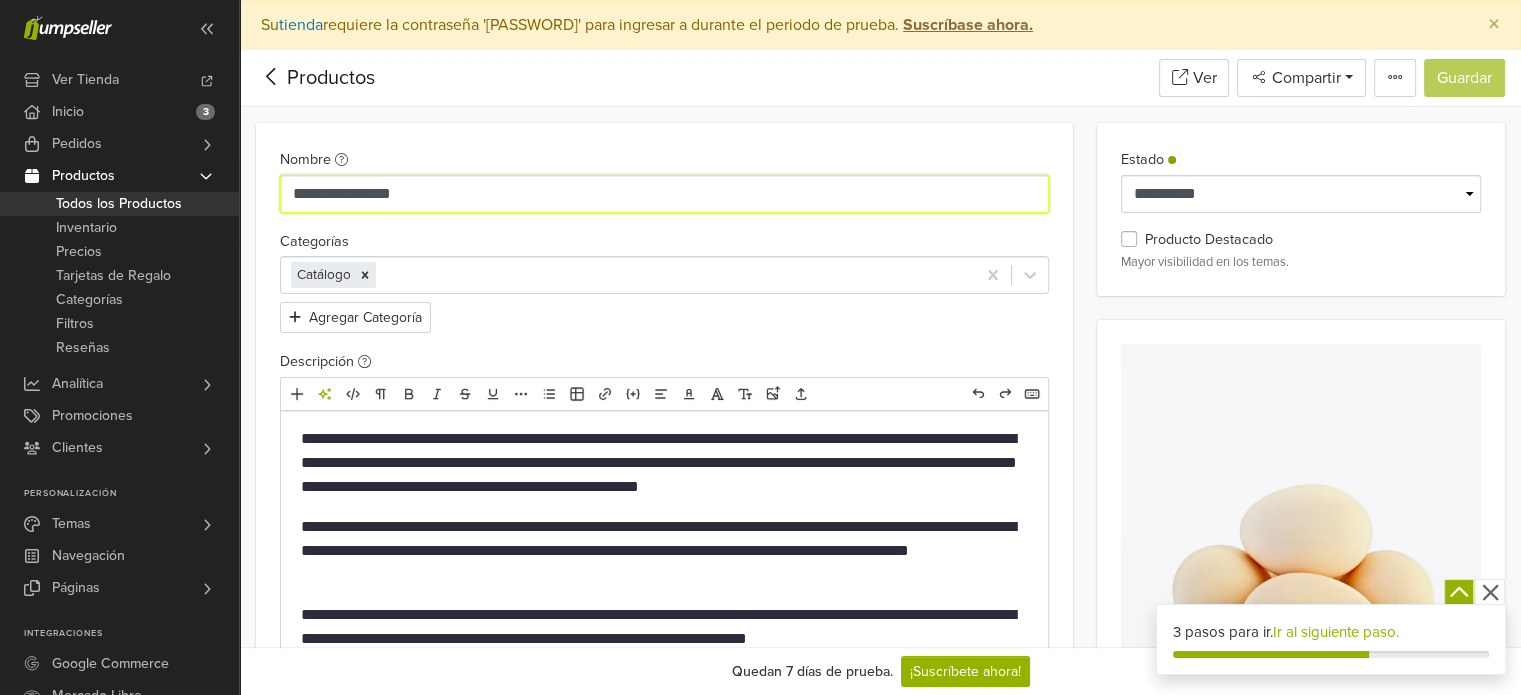 click on "**********" at bounding box center [664, 194] 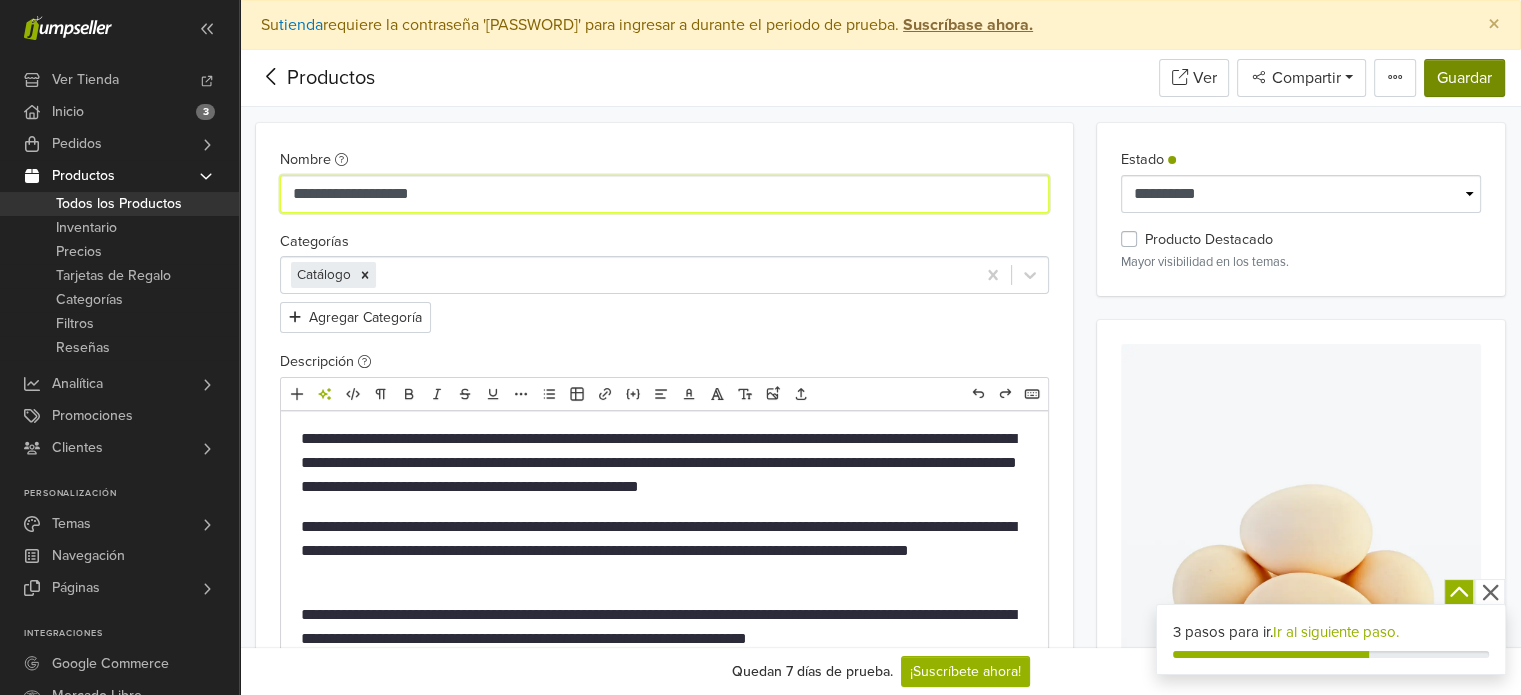 type on "**********" 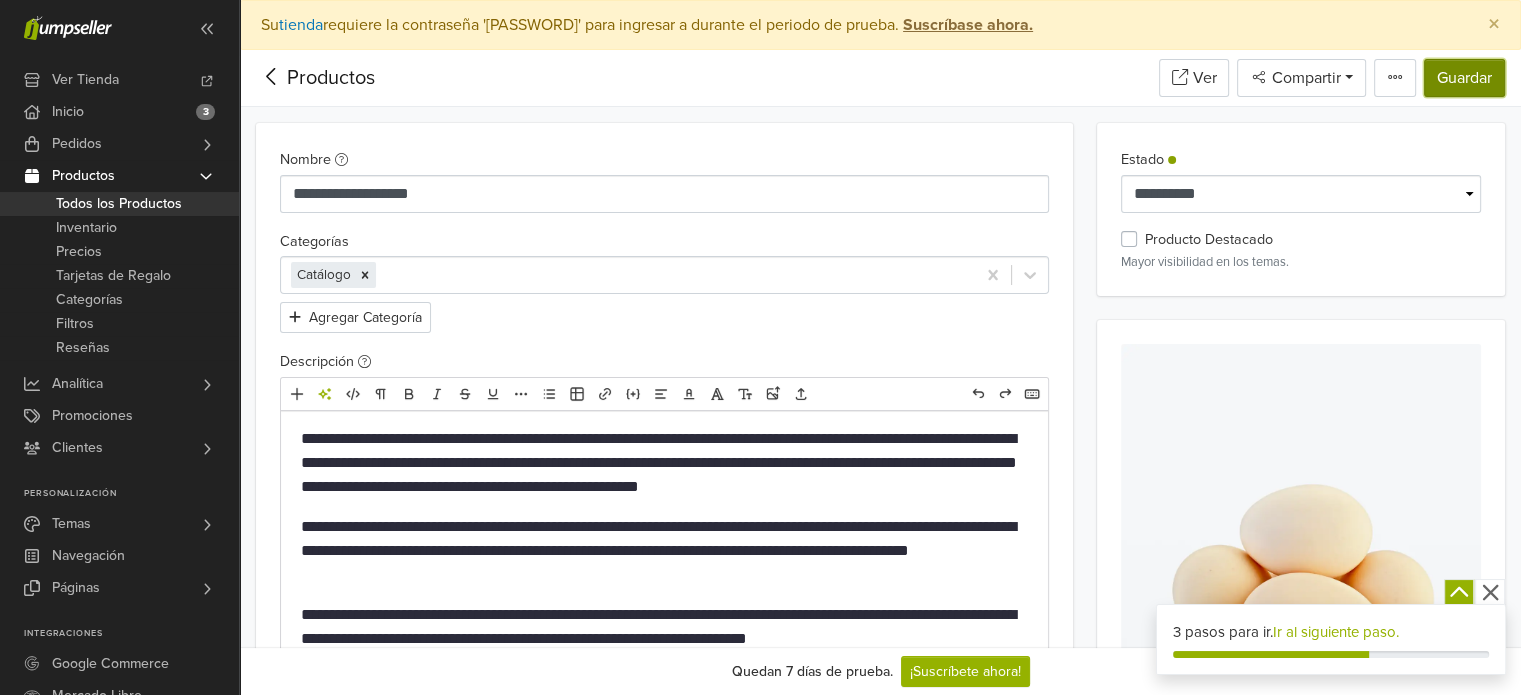 click on "Guardar" at bounding box center (1464, 78) 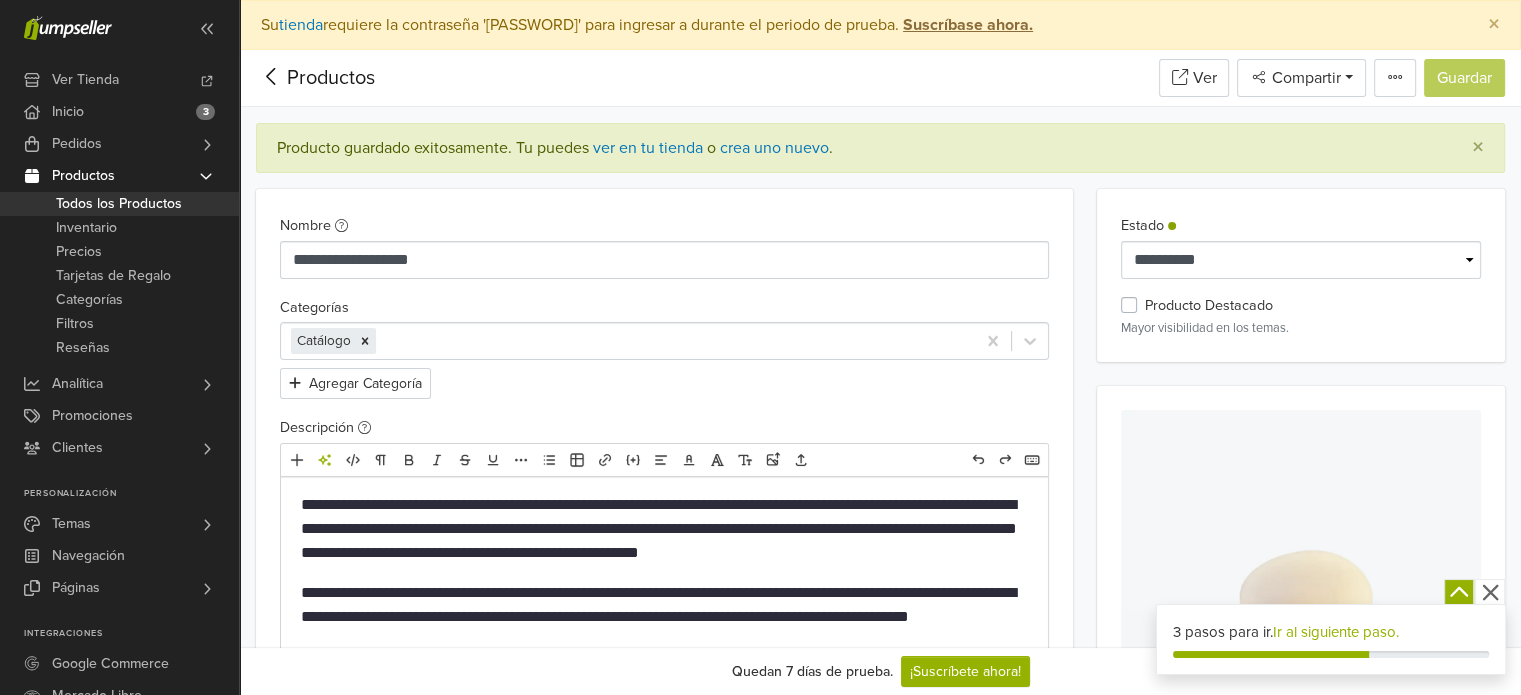 click 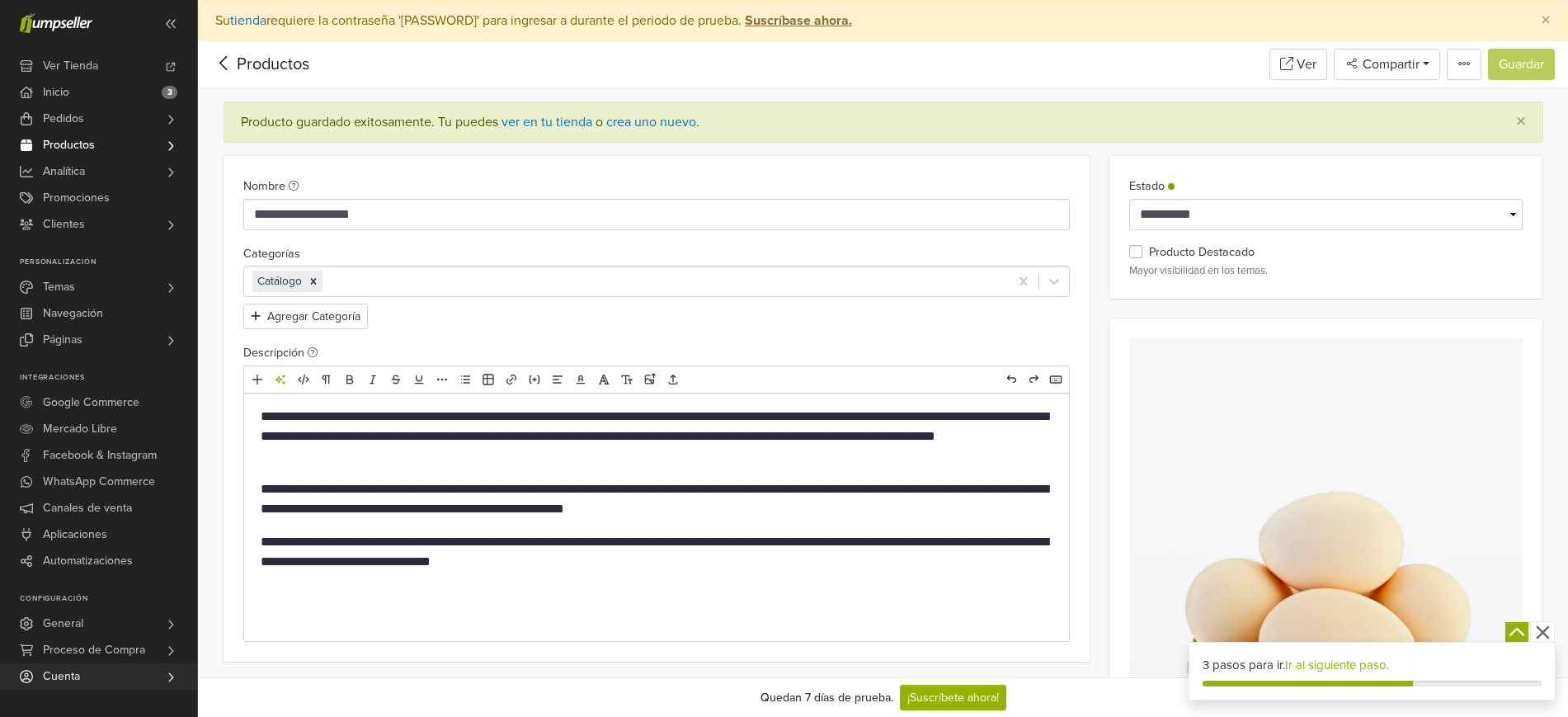 click on "Cuenta" at bounding box center [98, 677] 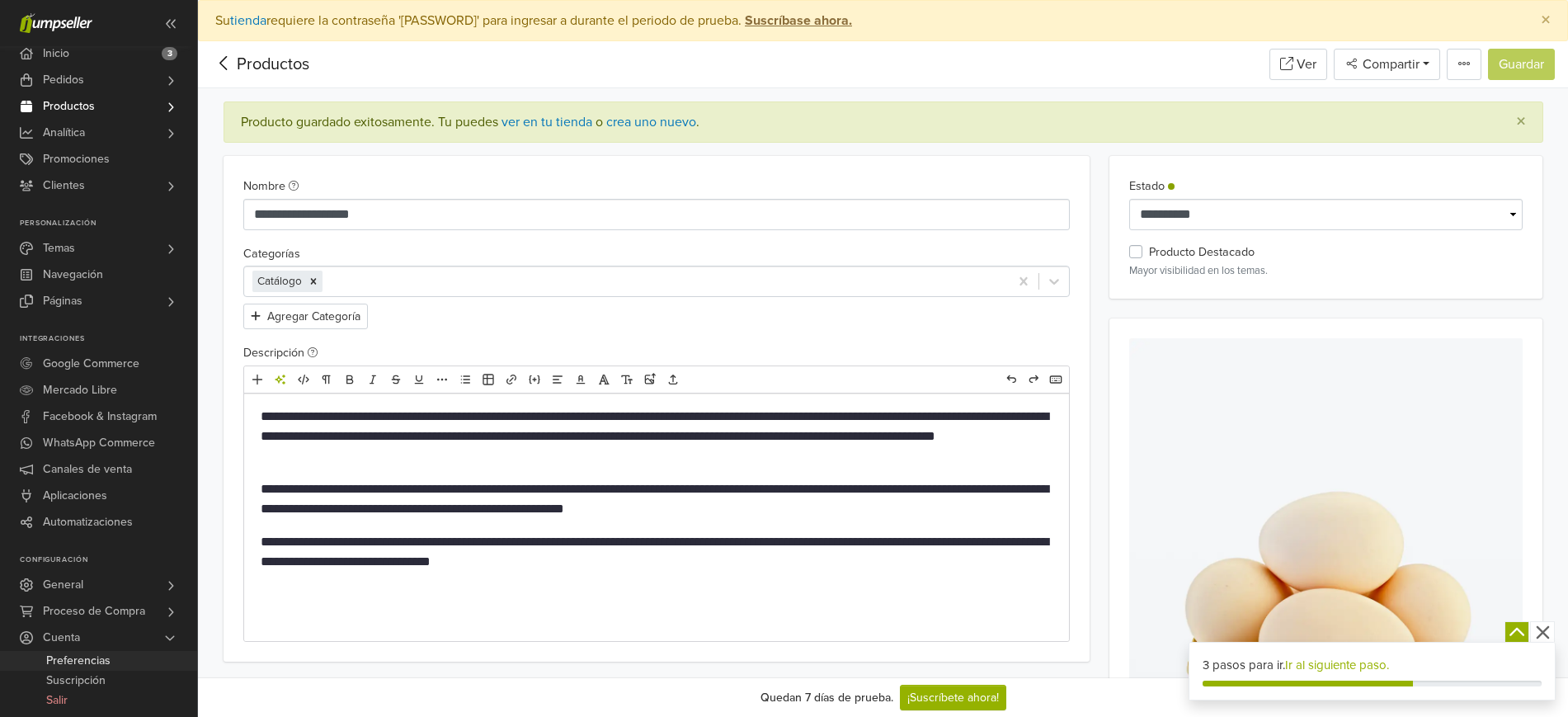 click on "Preferencias" at bounding box center (98, 661) 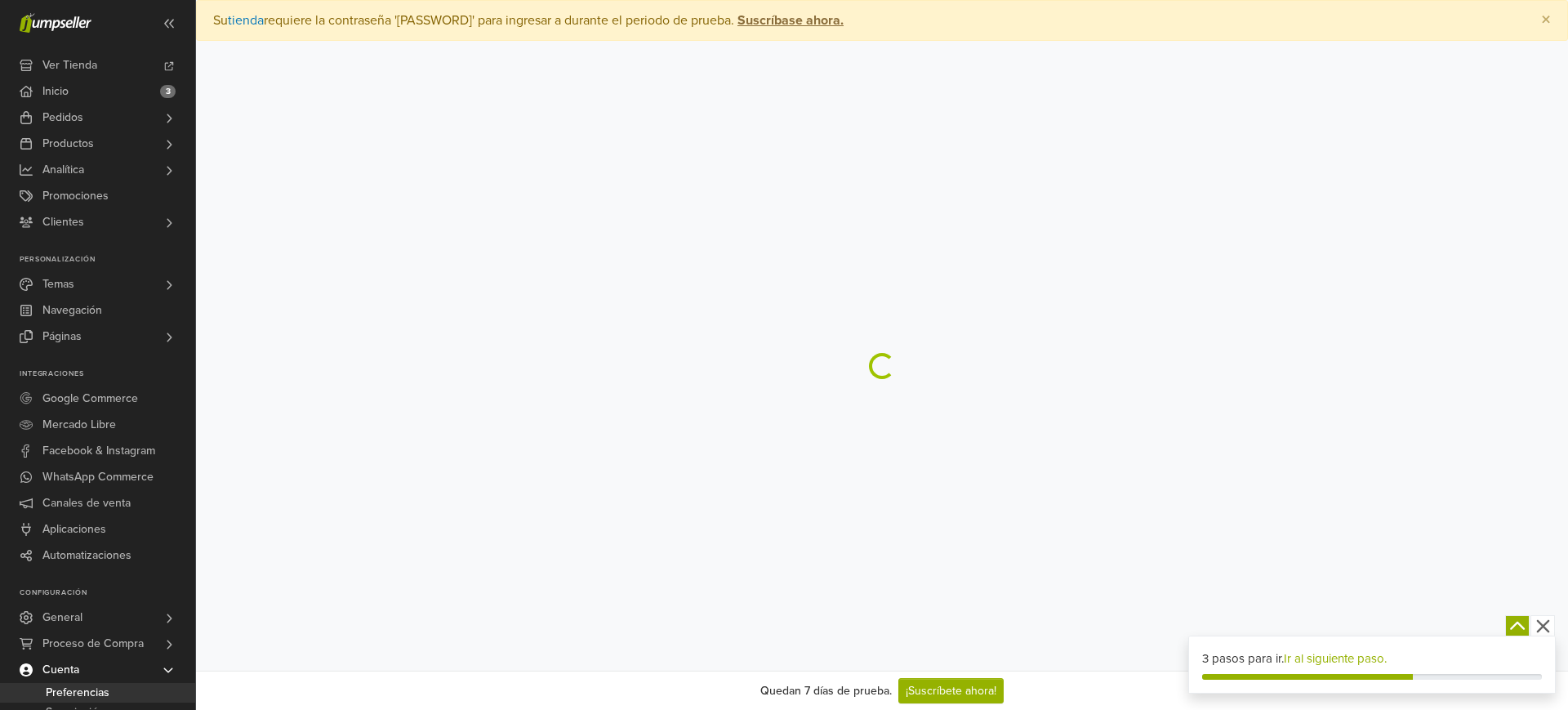 scroll, scrollTop: 0, scrollLeft: 0, axis: both 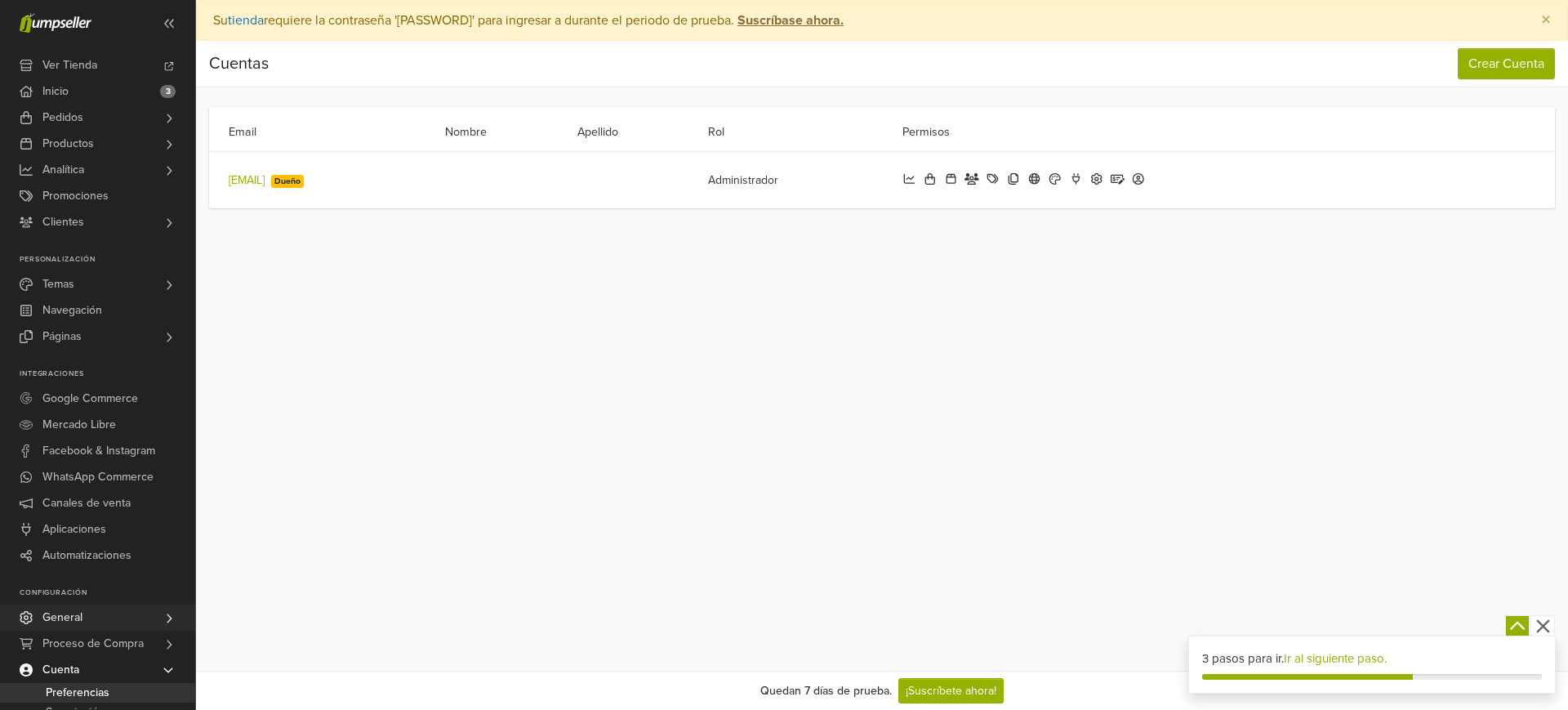 click on "General" at bounding box center [97, 618] 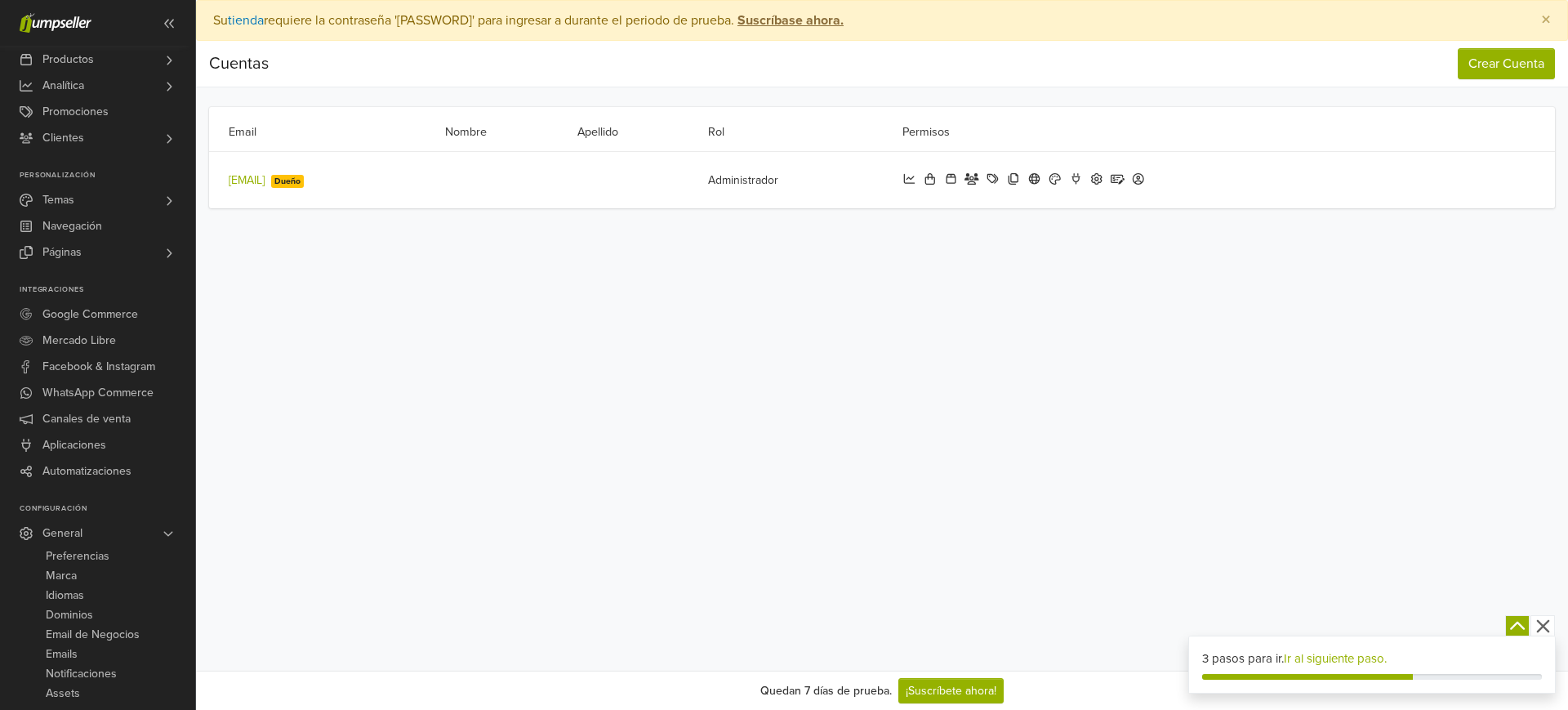 click 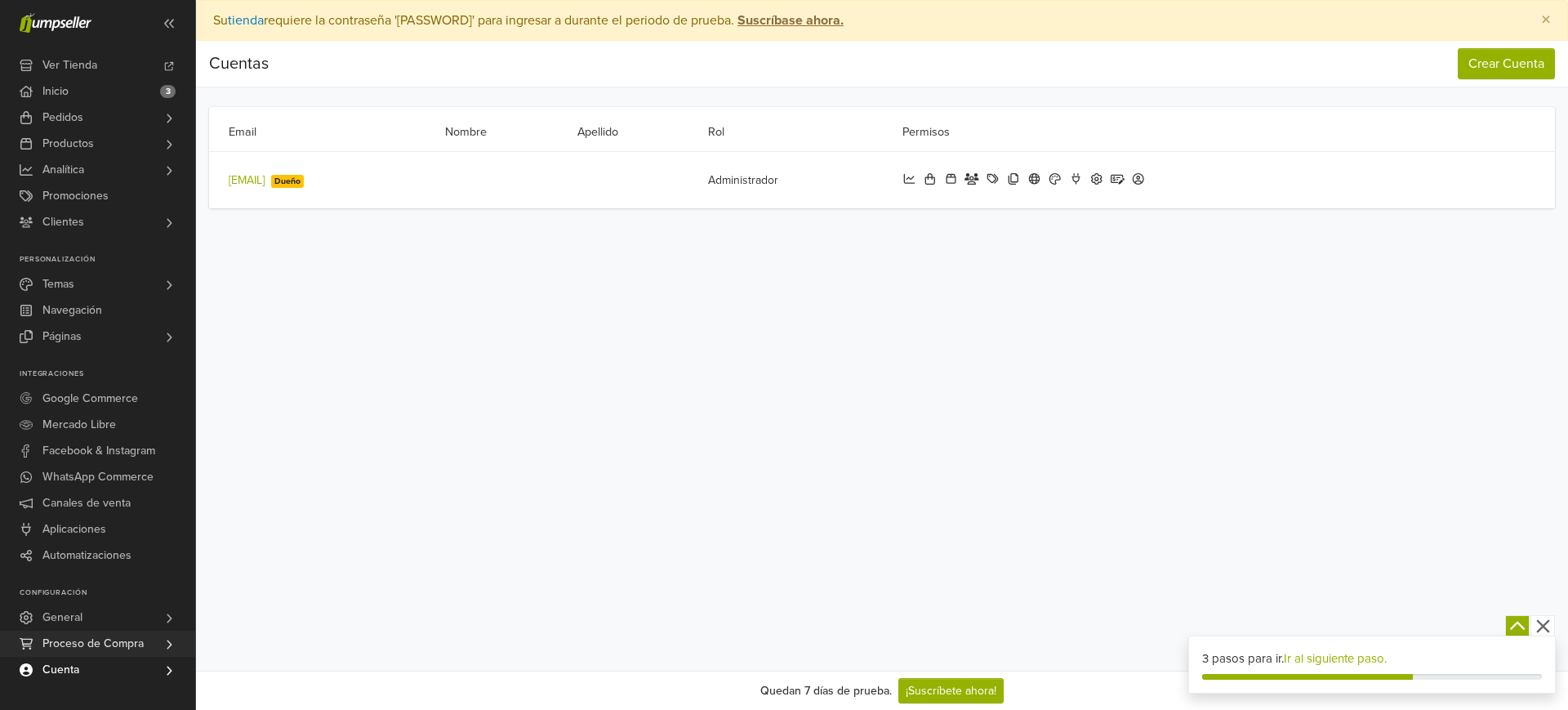 click on "Proceso de Compra" at bounding box center (93, 644) 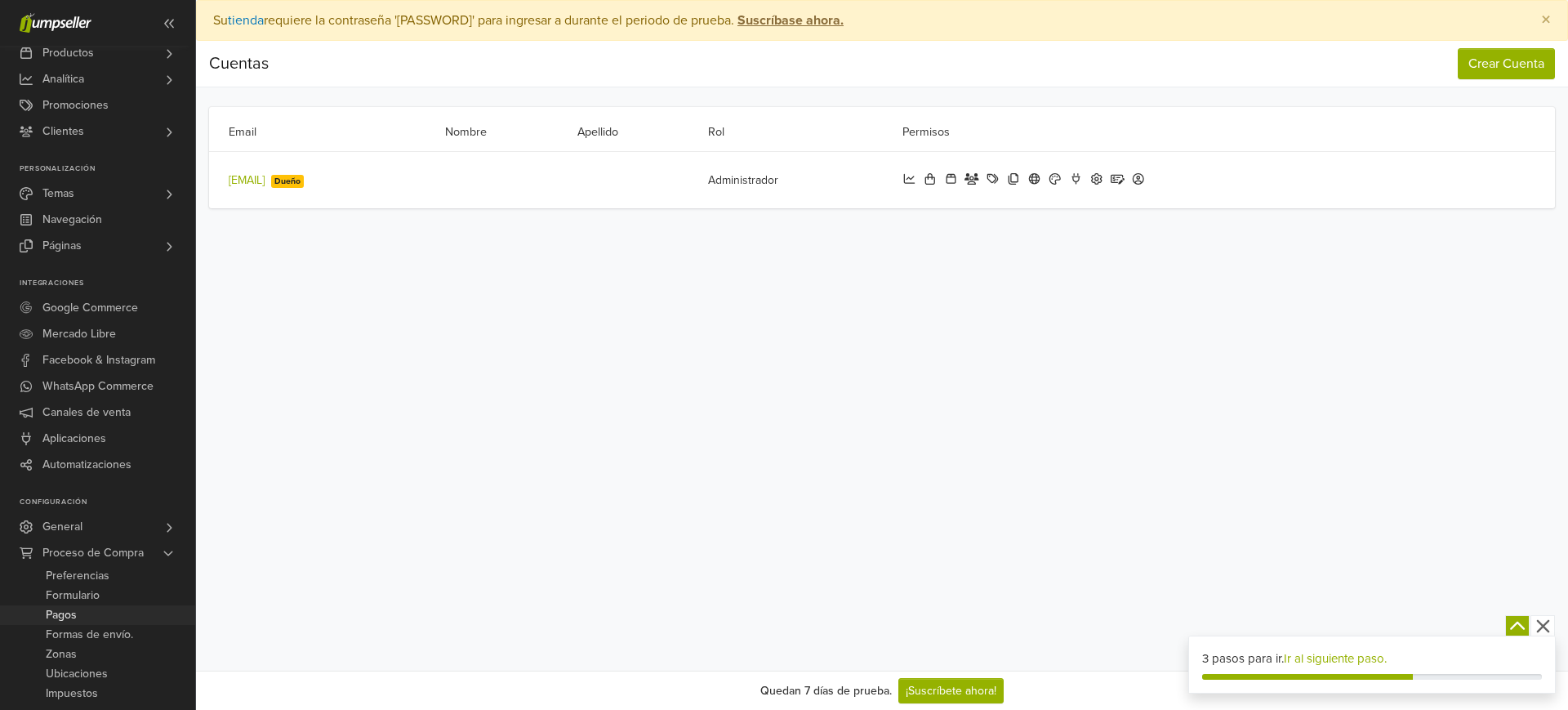 click on "Pagos" at bounding box center [97, 615] 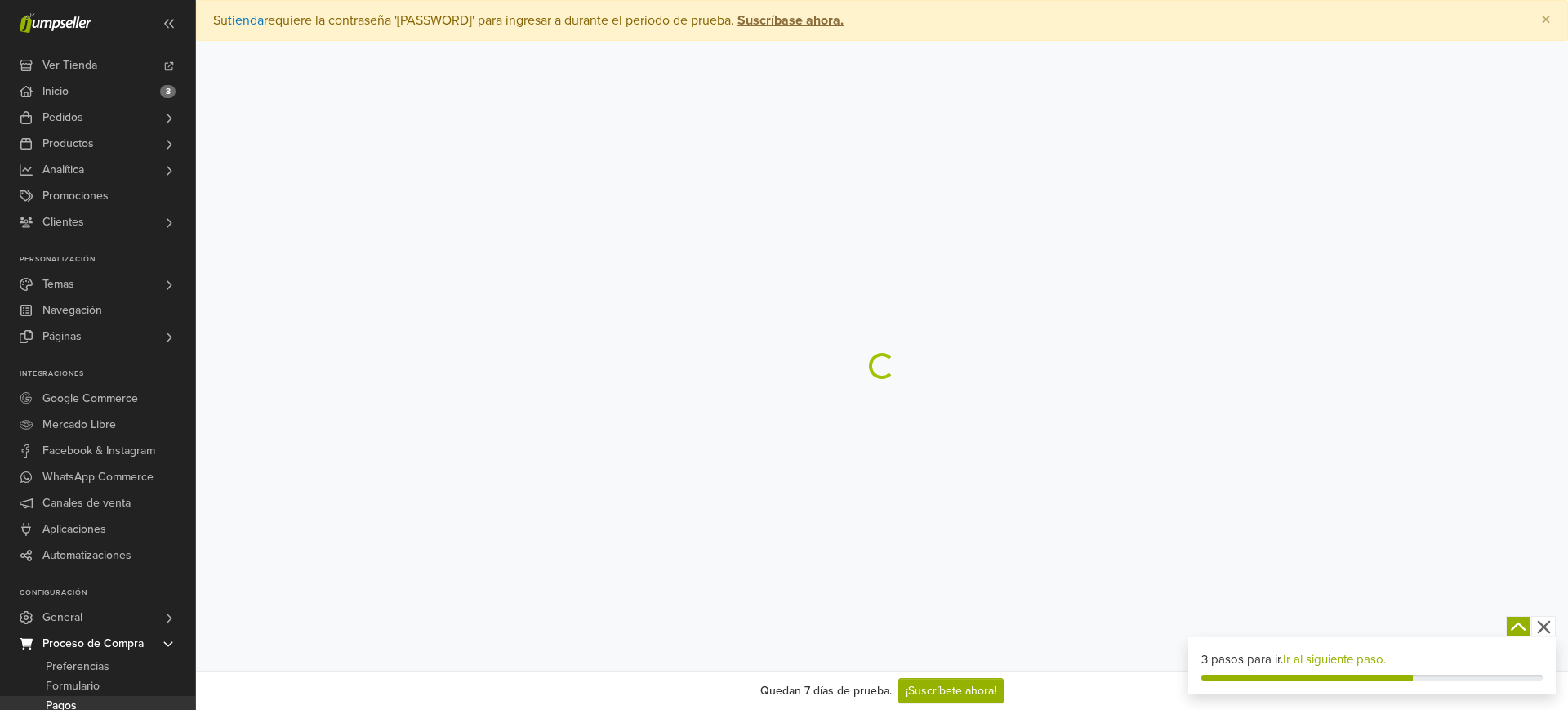 scroll, scrollTop: 0, scrollLeft: 0, axis: both 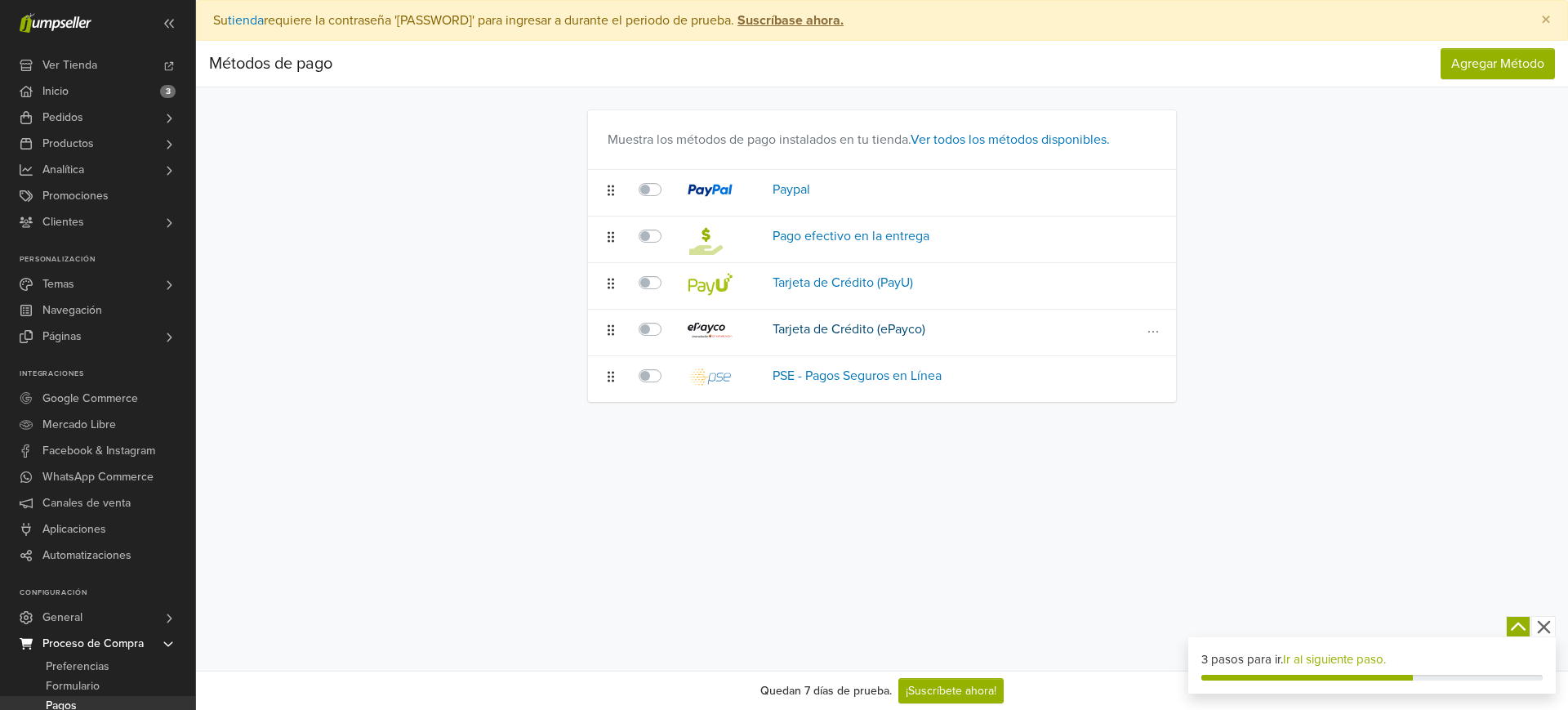 click on "Tarjeta de Crédito (ePayco)" at bounding box center (849, 329) 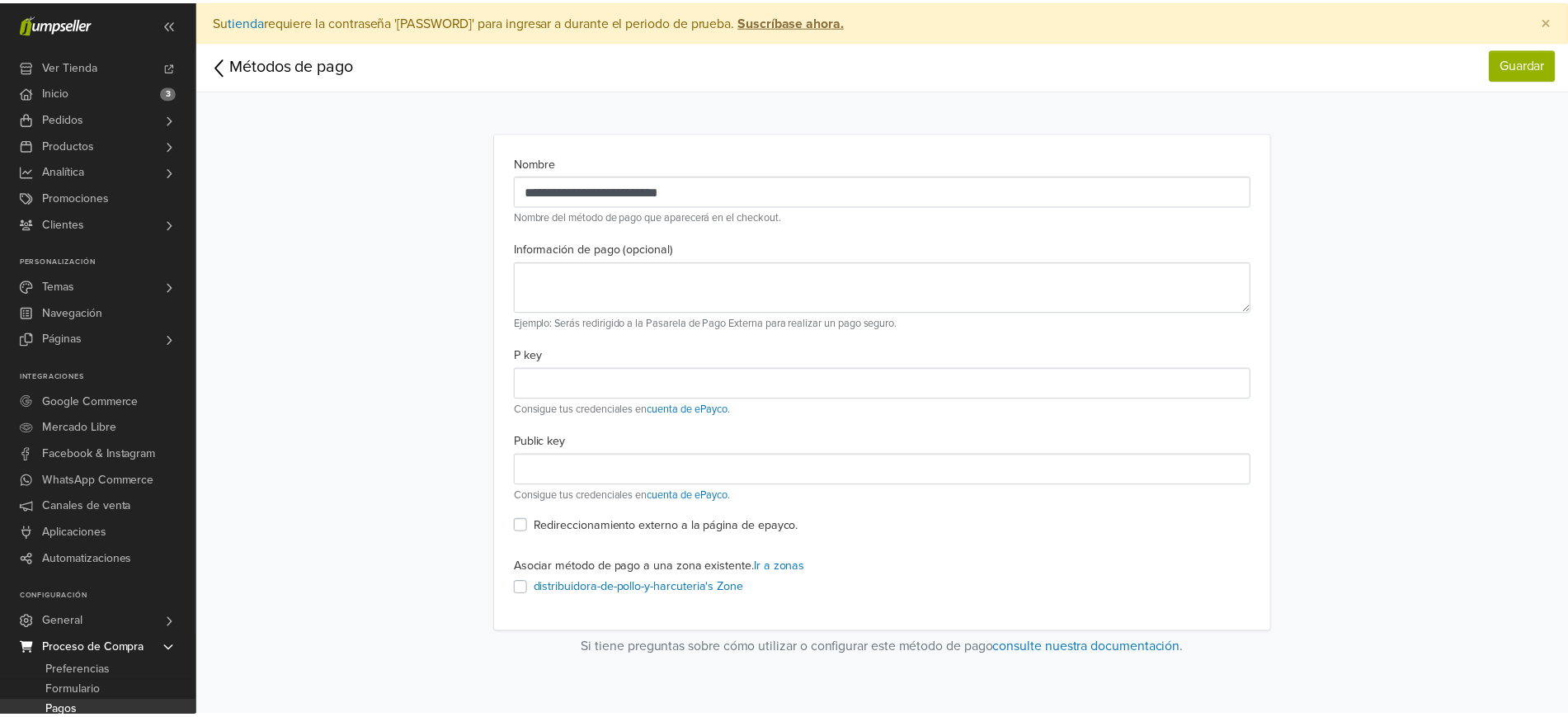 scroll, scrollTop: 0, scrollLeft: 0, axis: both 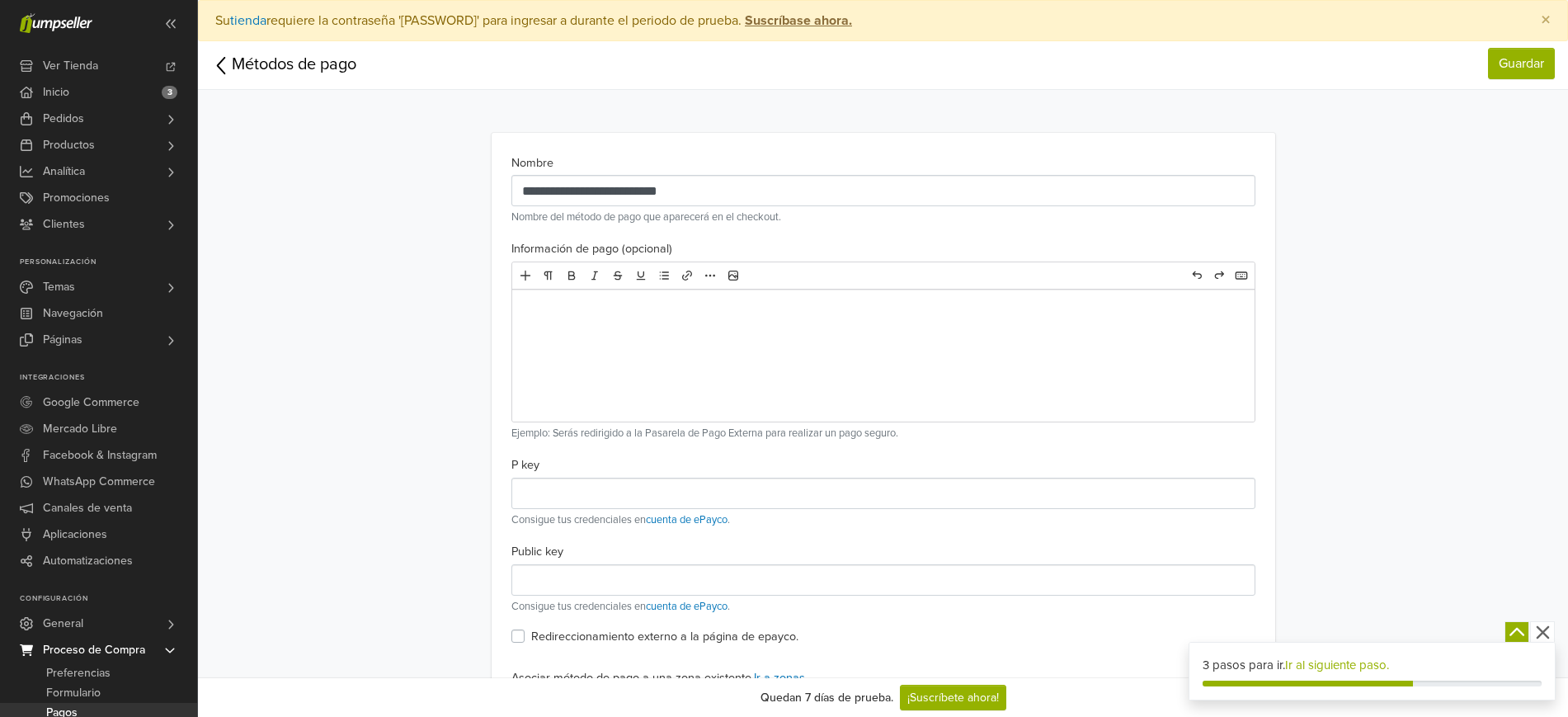click 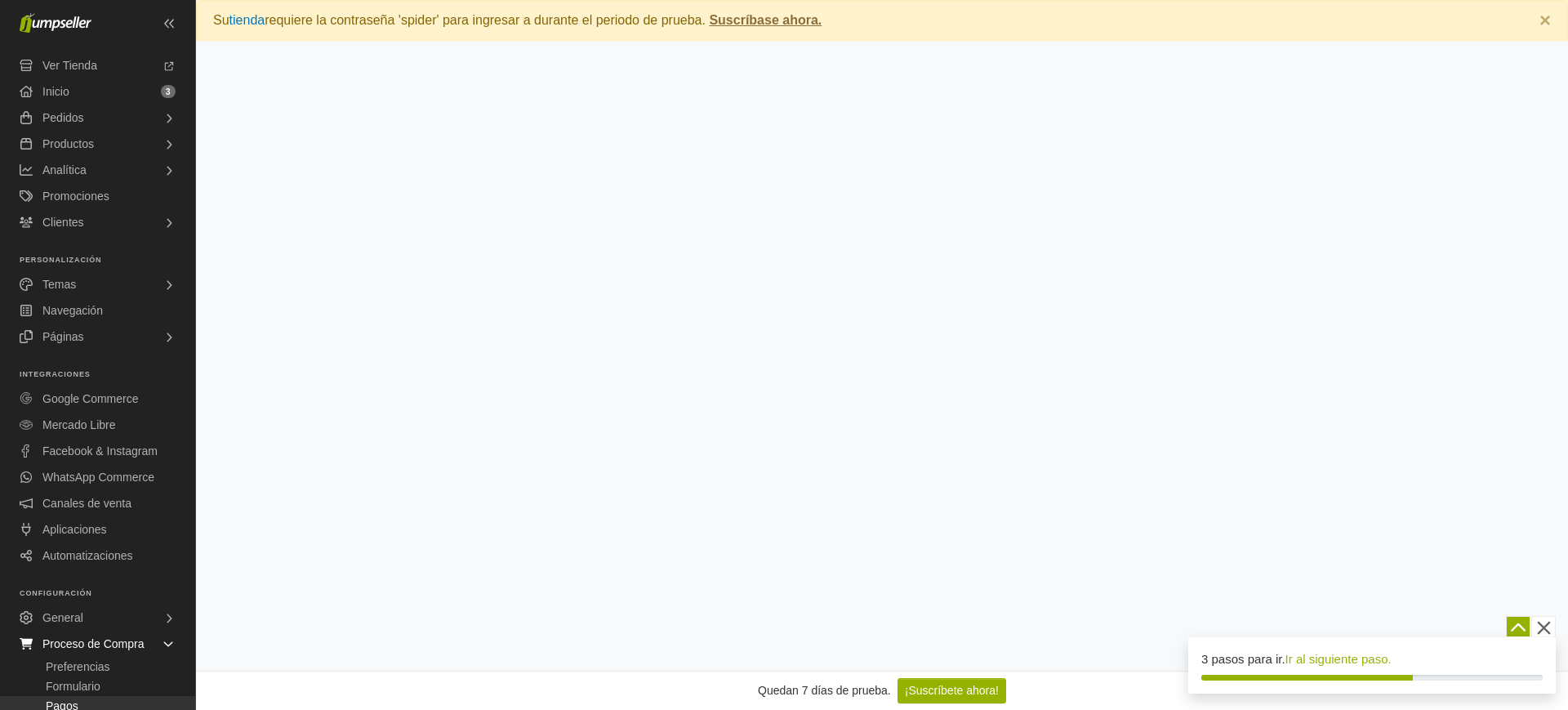 scroll, scrollTop: 0, scrollLeft: 0, axis: both 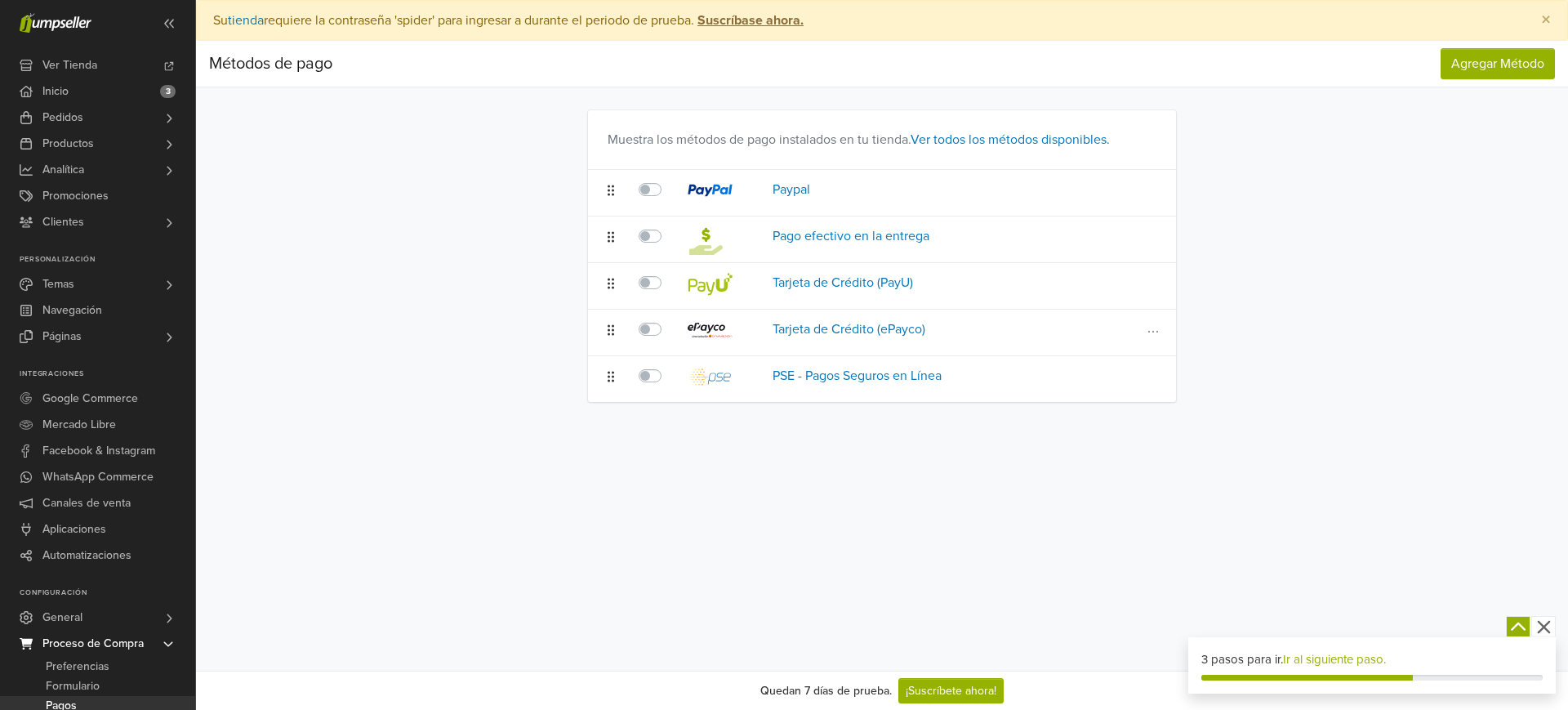 click at bounding box center [668, 319] 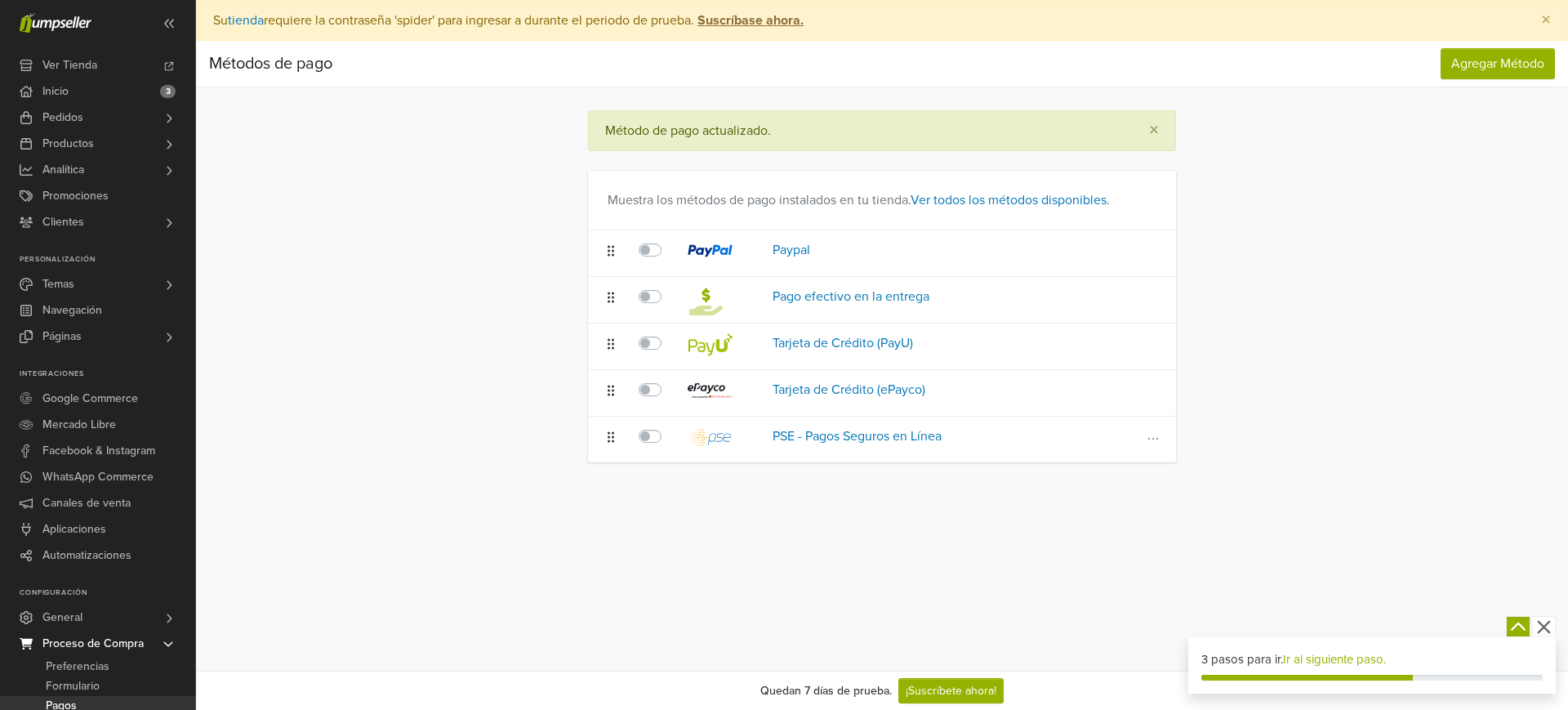 click at bounding box center (668, 426) 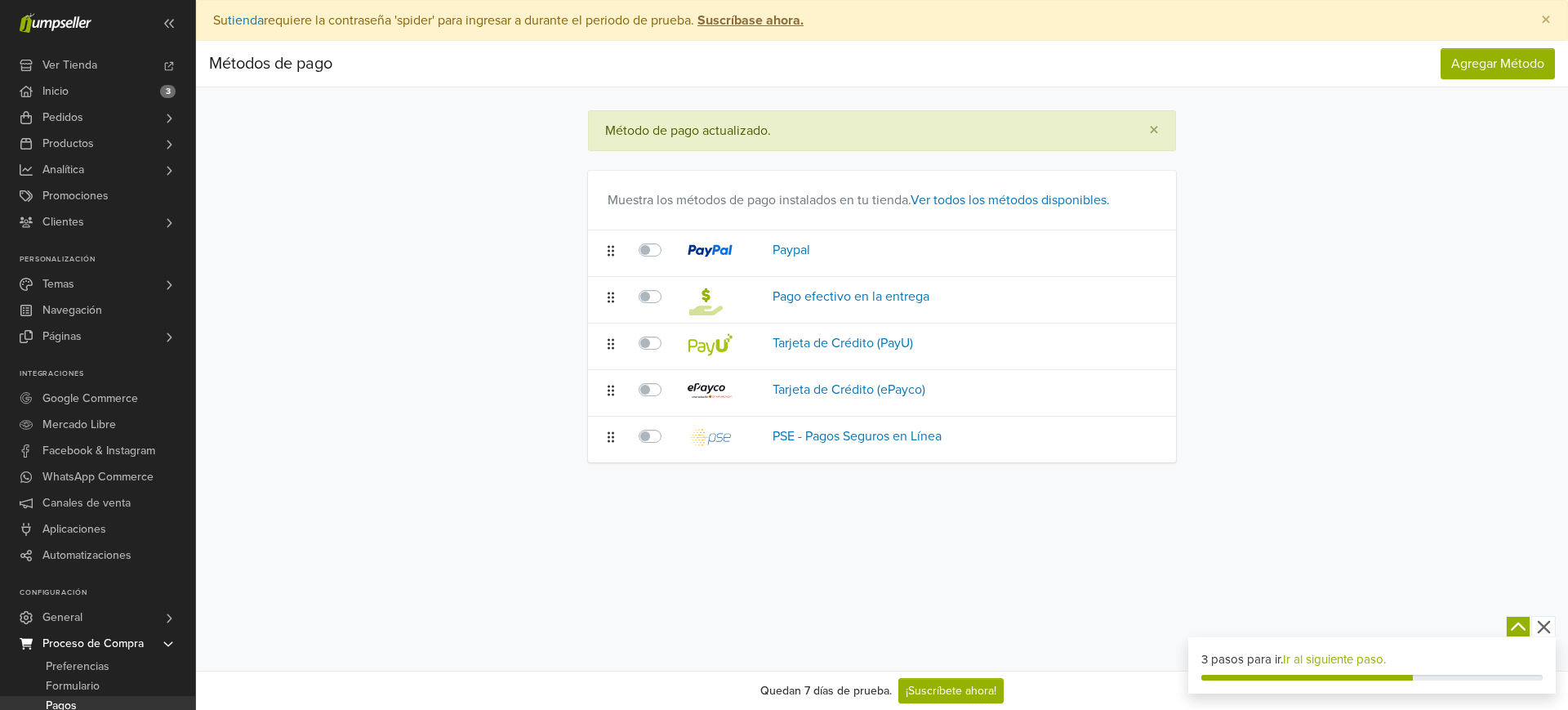 click 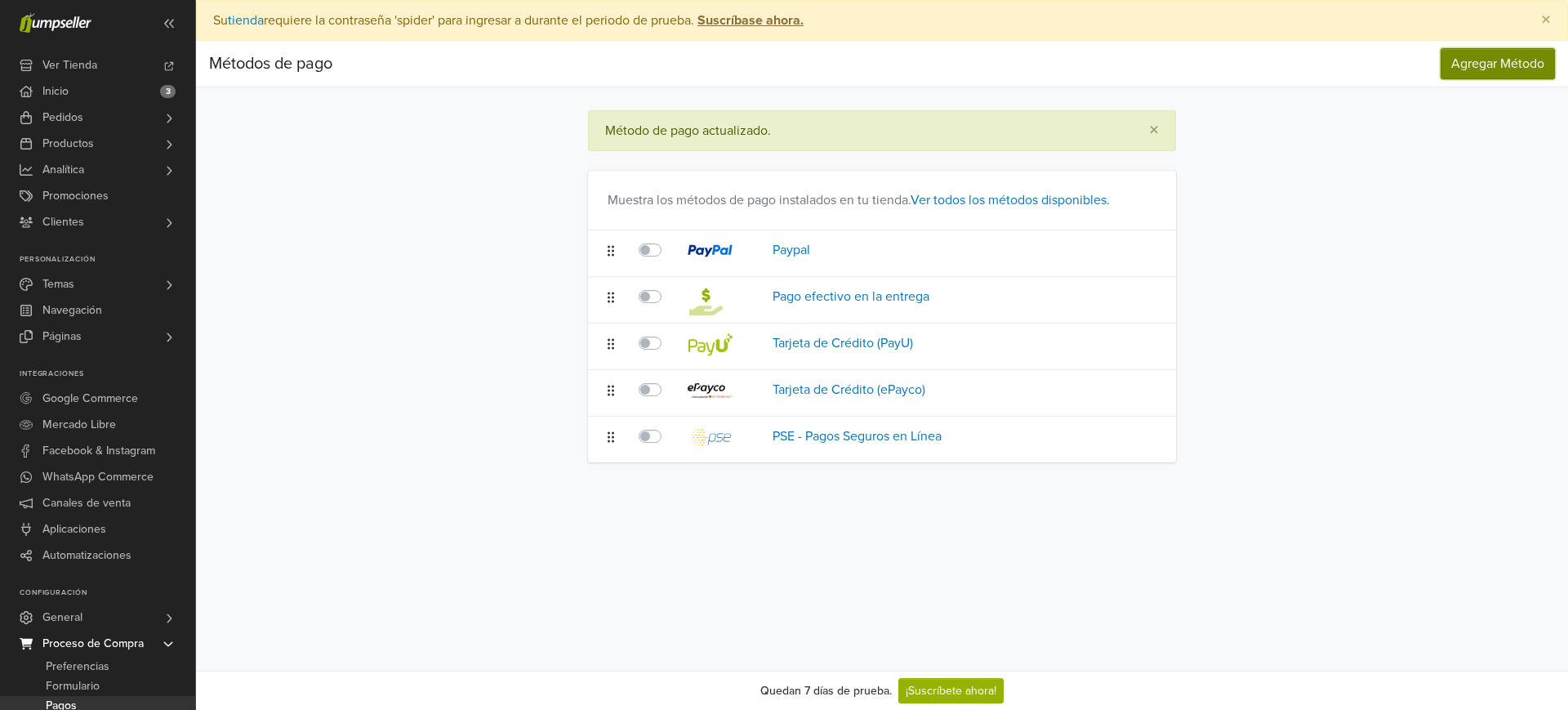 click on "Agregar Método" at bounding box center (1498, 64) 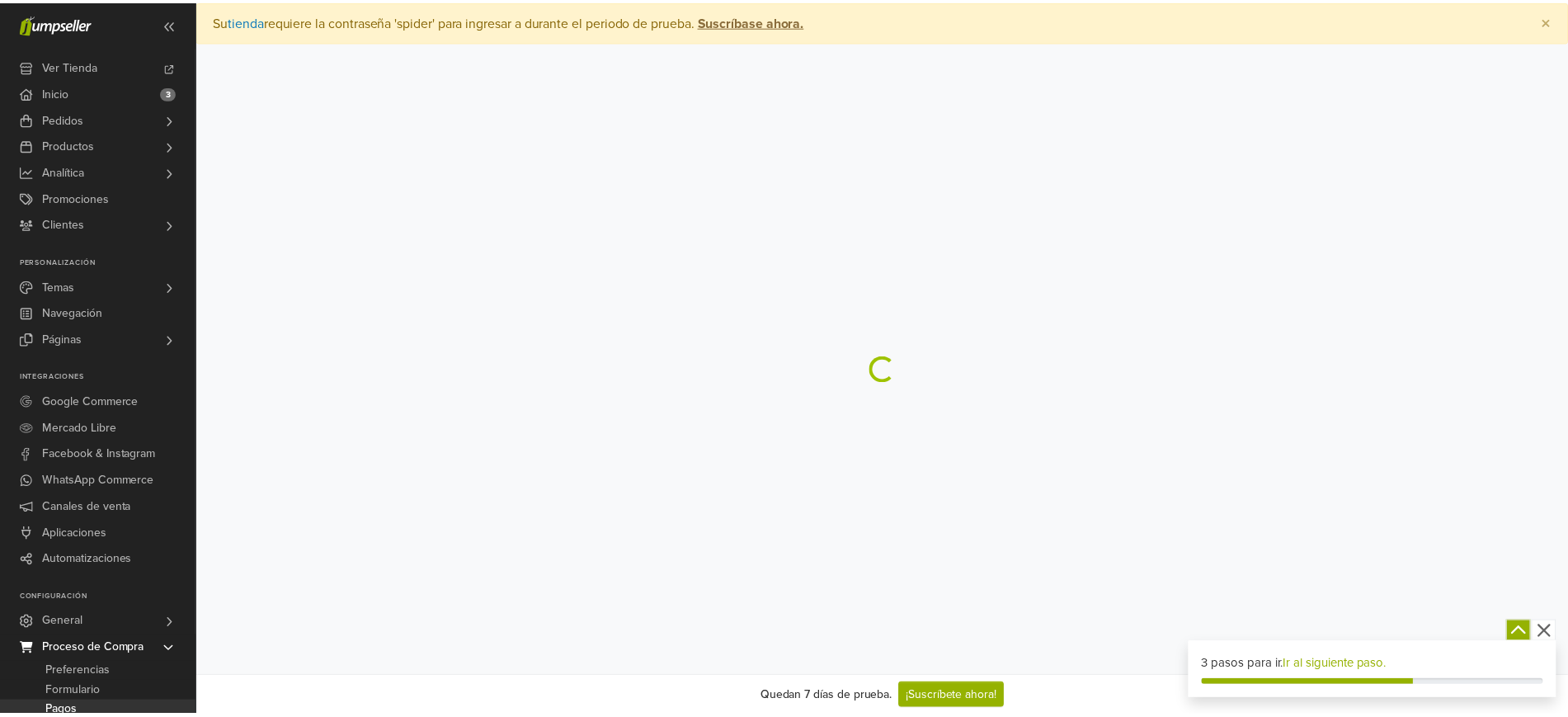 scroll, scrollTop: 0, scrollLeft: 0, axis: both 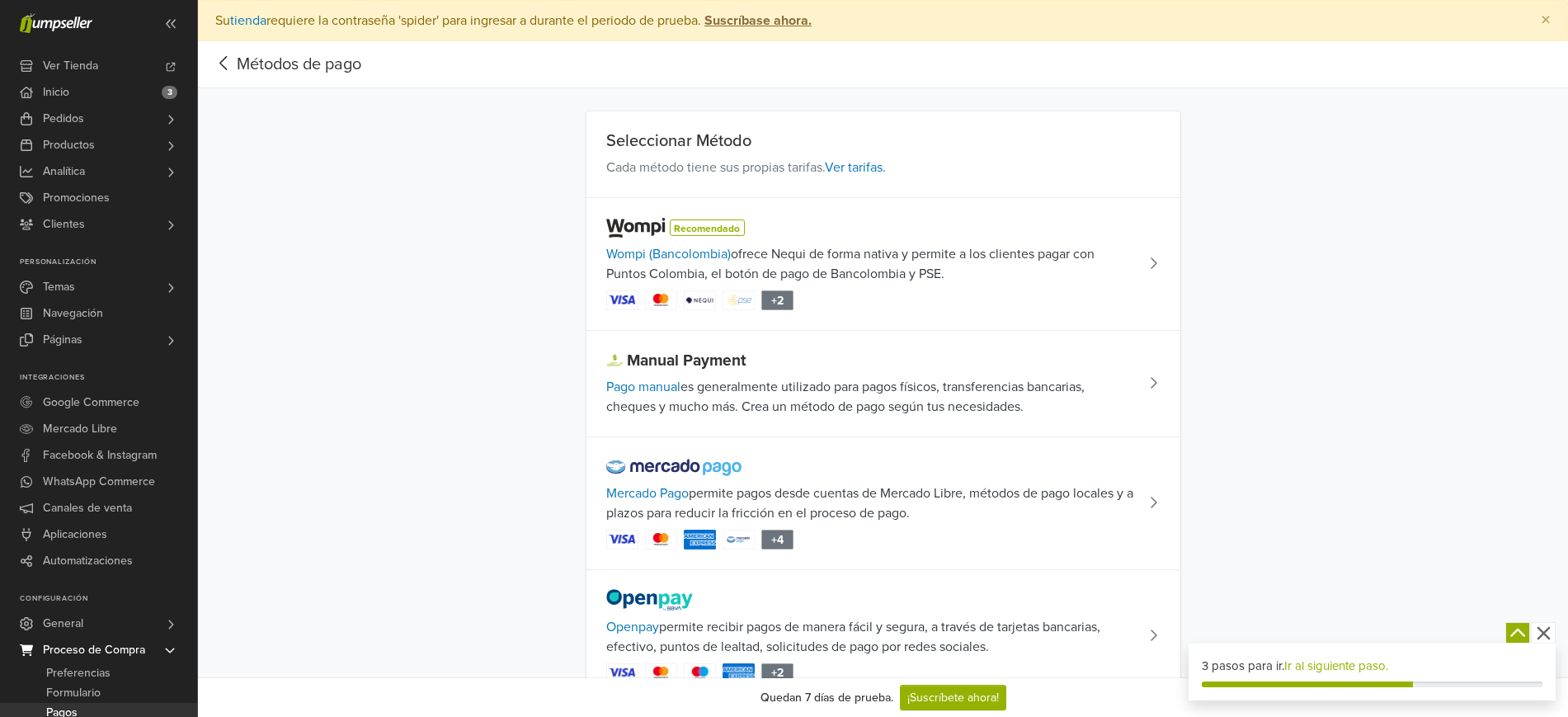 click on "Métodos de pago" at bounding box center [286, 64] 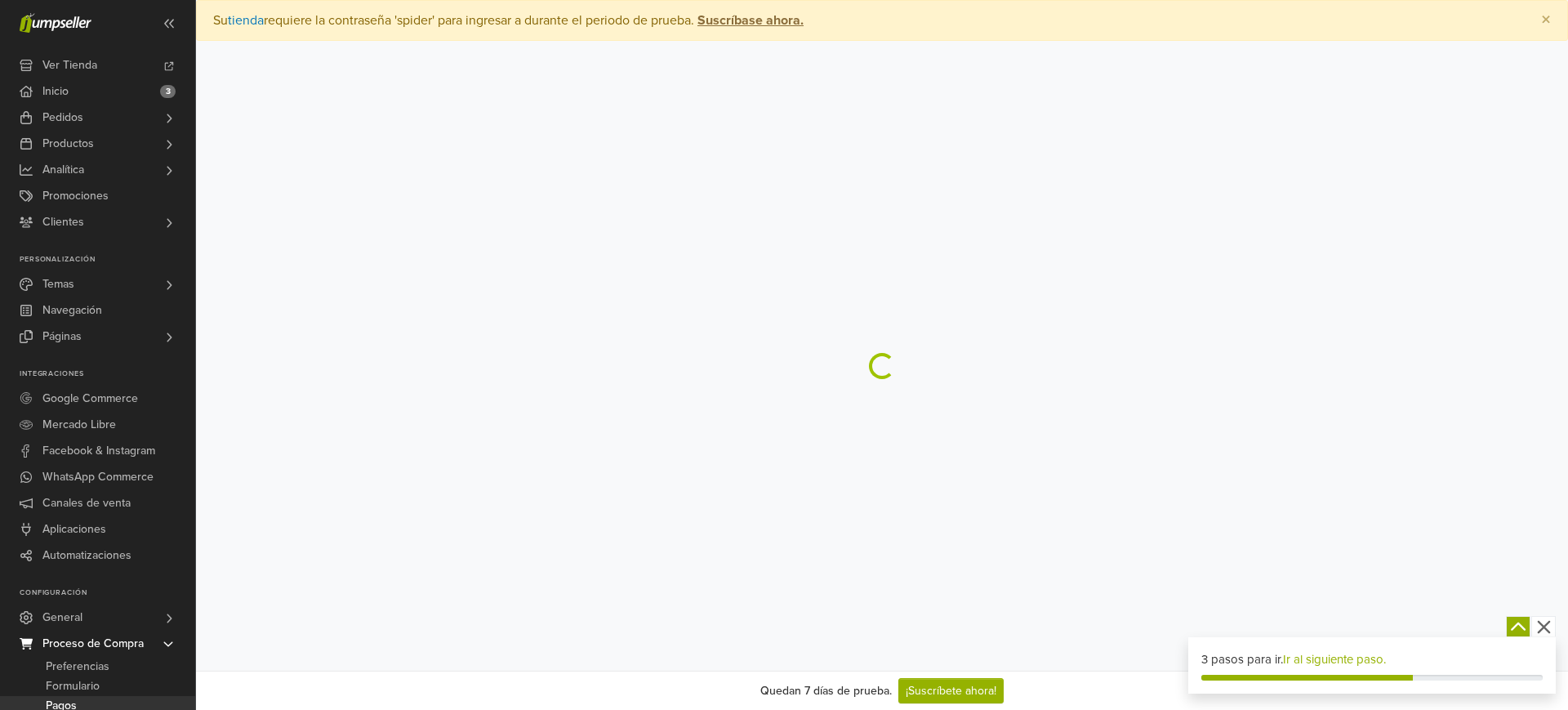 scroll, scrollTop: 0, scrollLeft: 0, axis: both 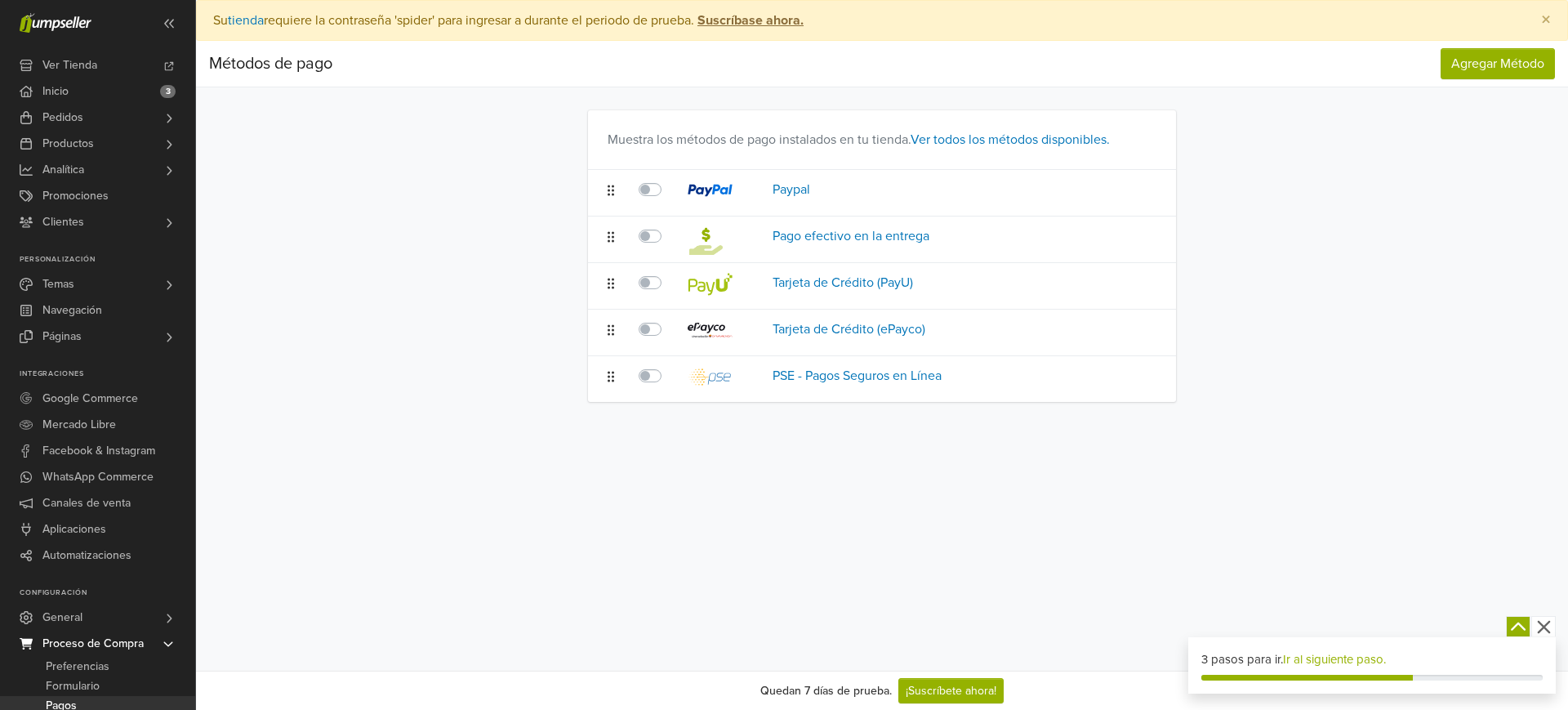 click on "Pagos" at bounding box center (61, 706) 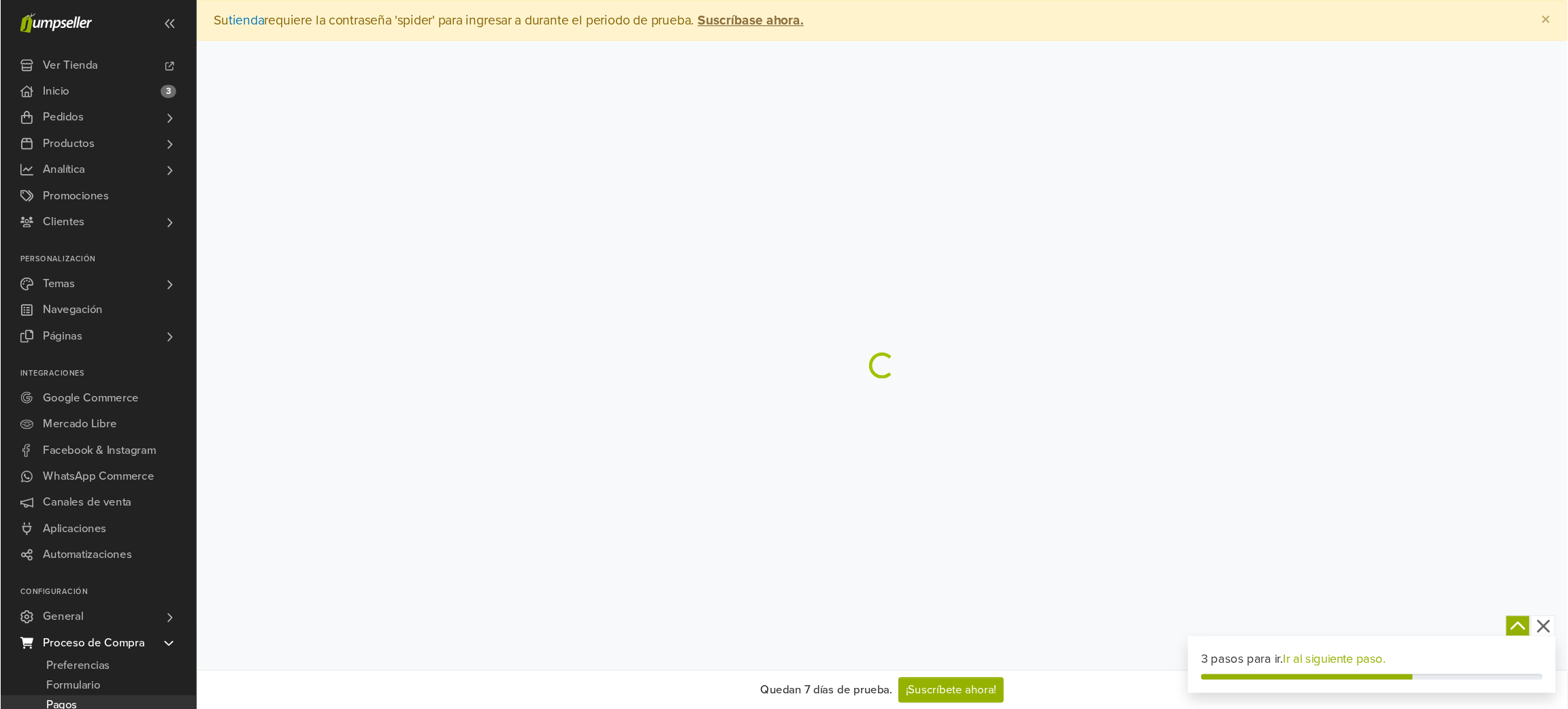 scroll, scrollTop: 0, scrollLeft: 0, axis: both 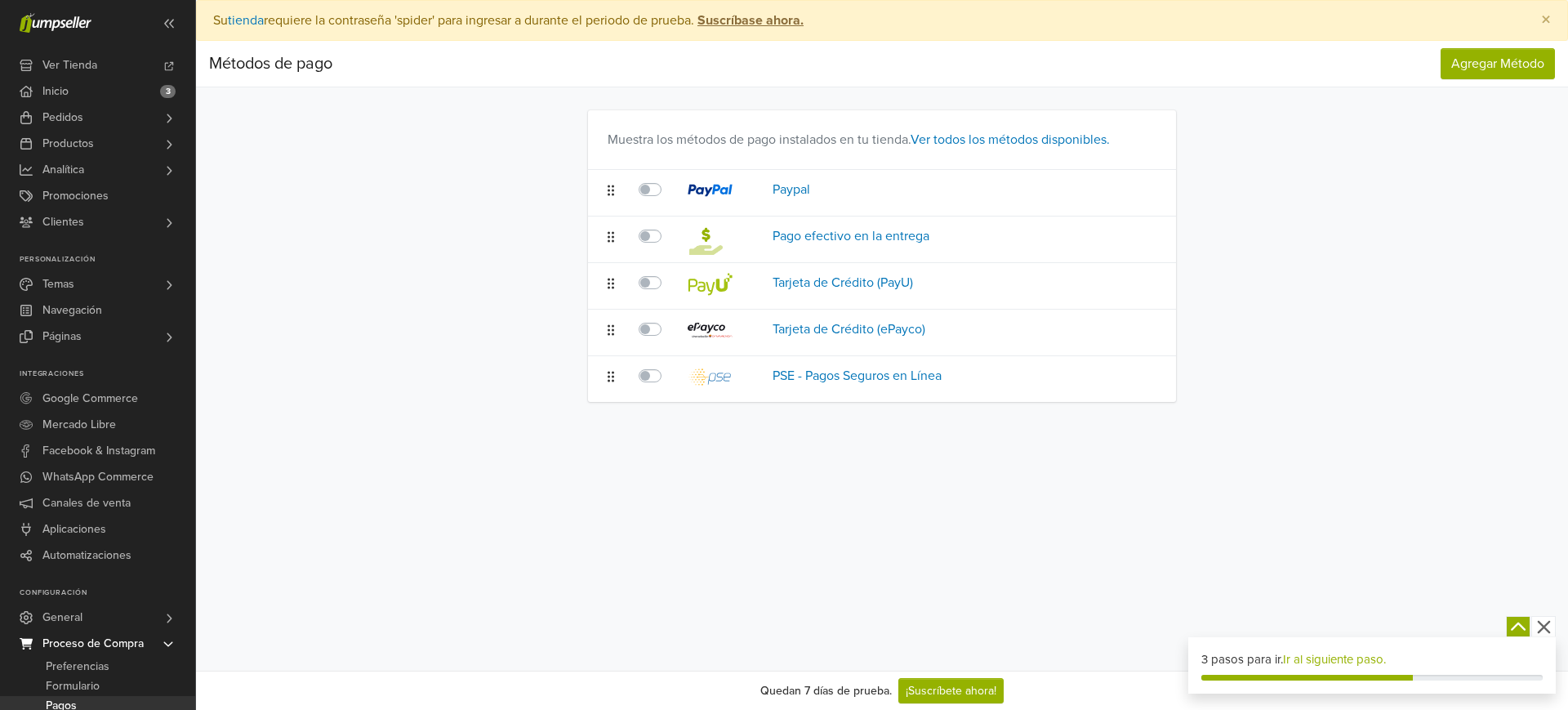 click on "Preferencias
Suscripción
Salir
×
Su  tienda  requiere la contraseña '[PASSWORD]' para ingresar a durante el periodo de prueba.
Suscríbase ahora.
Métodos de pago Agregar Método Métodos de pago Agregar Método Muestra los métodos de pago instalados en tu tienda.  Ver todos los métodos disponibles.   Paypal   Paypal Editar método de pago Borrar el Método de Pago Pago efectivo en la entrega   Pago efectivo en la entrega Editar método de pago Borrar el Método de Pago" at bounding box center (882, 335) 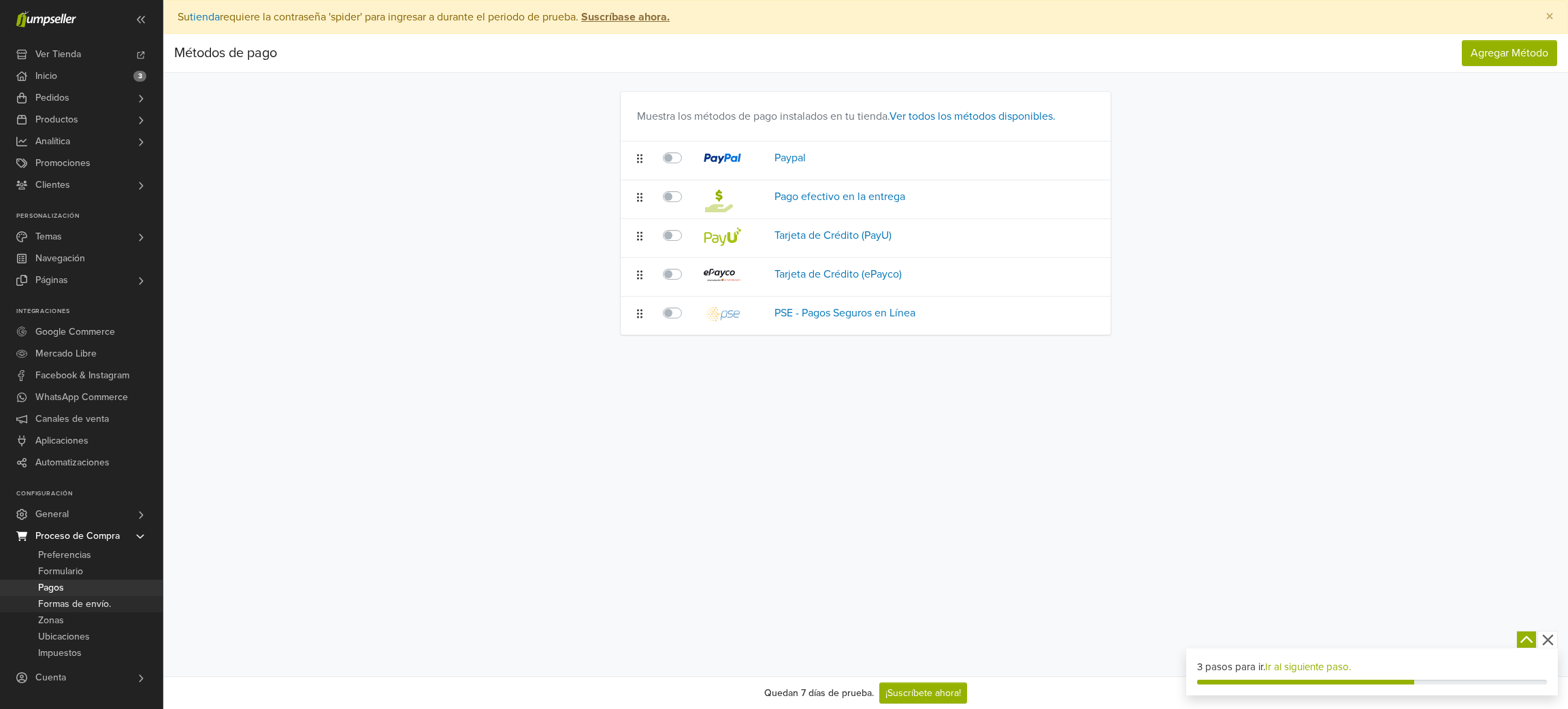click on "Formas de envío." at bounding box center [74, 604] 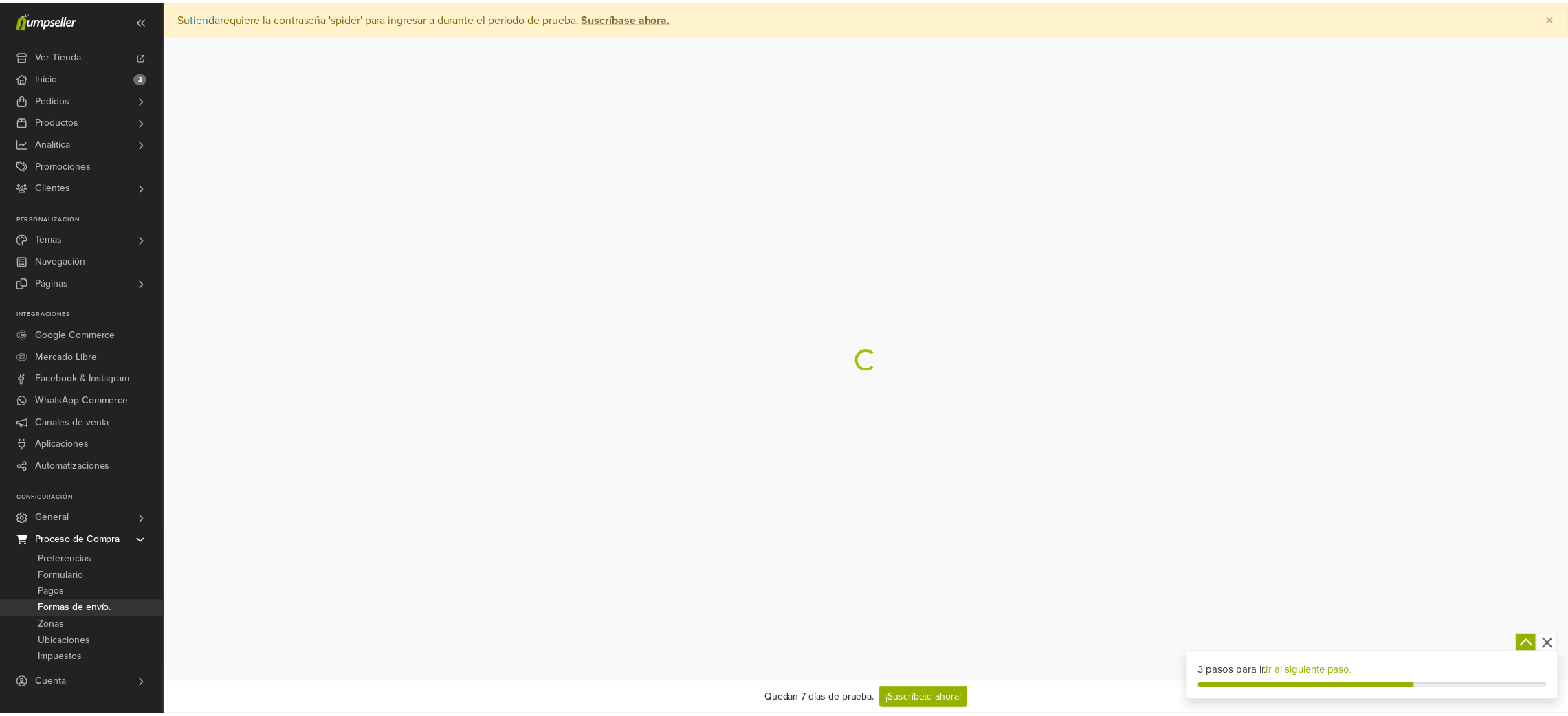 scroll, scrollTop: 0, scrollLeft: 0, axis: both 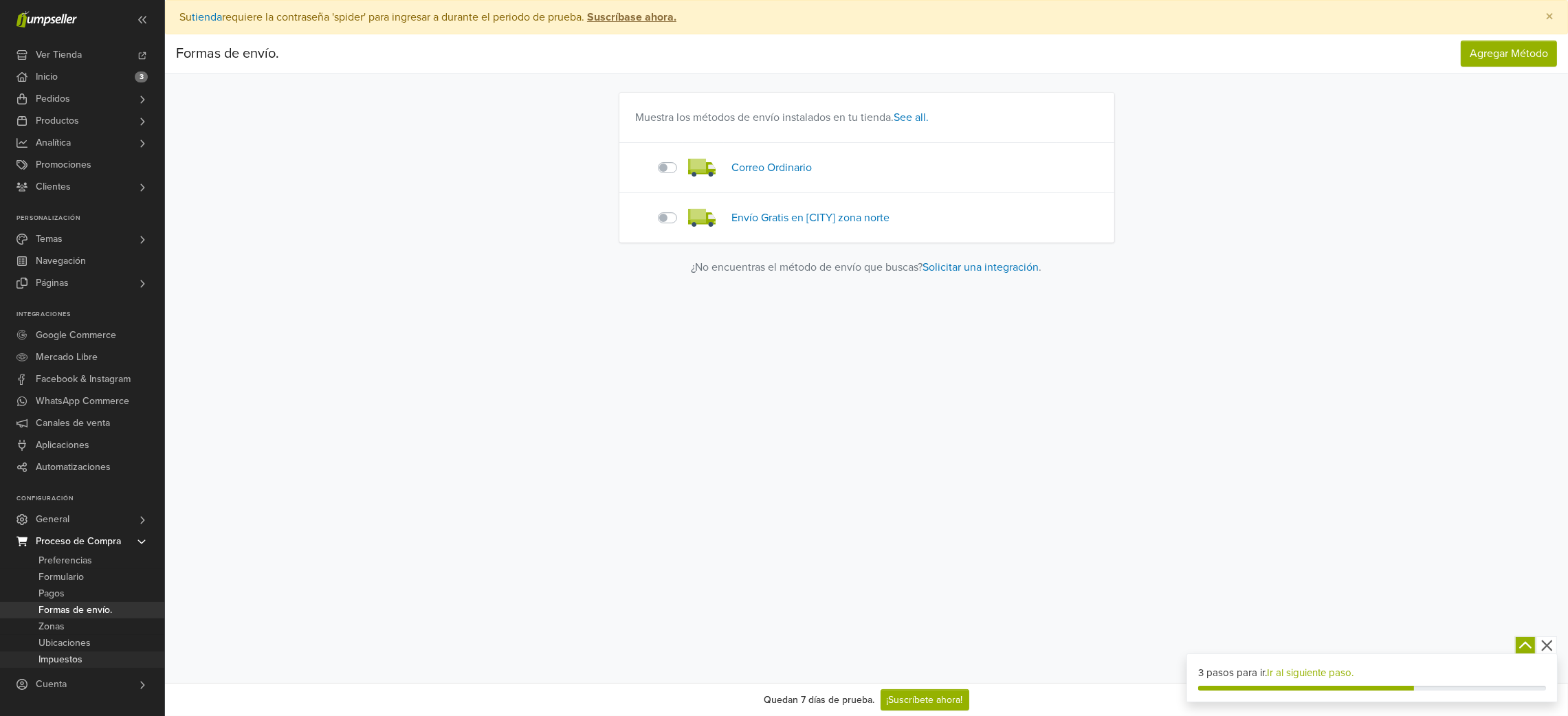 click on "Impuestos" at bounding box center [60, 660] 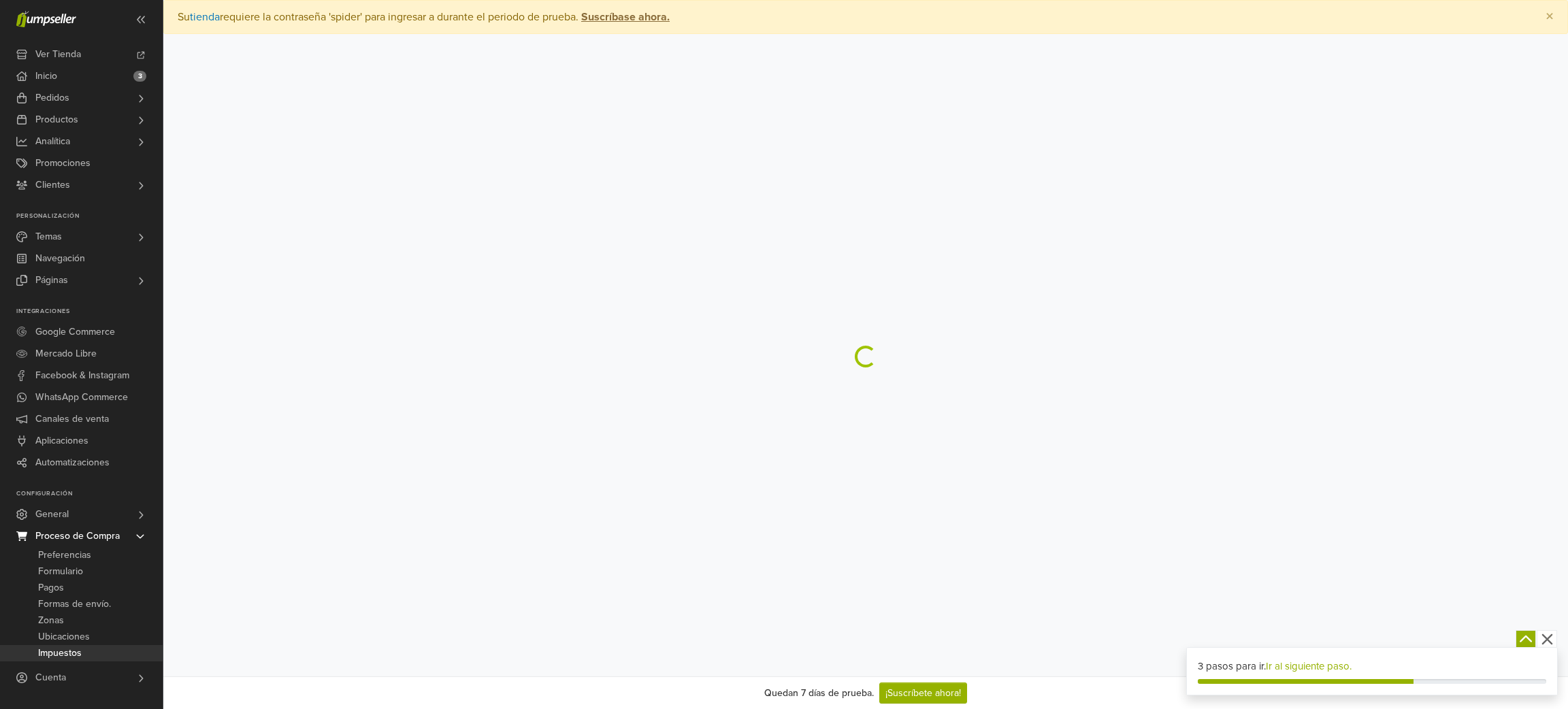 scroll, scrollTop: 0, scrollLeft: 0, axis: both 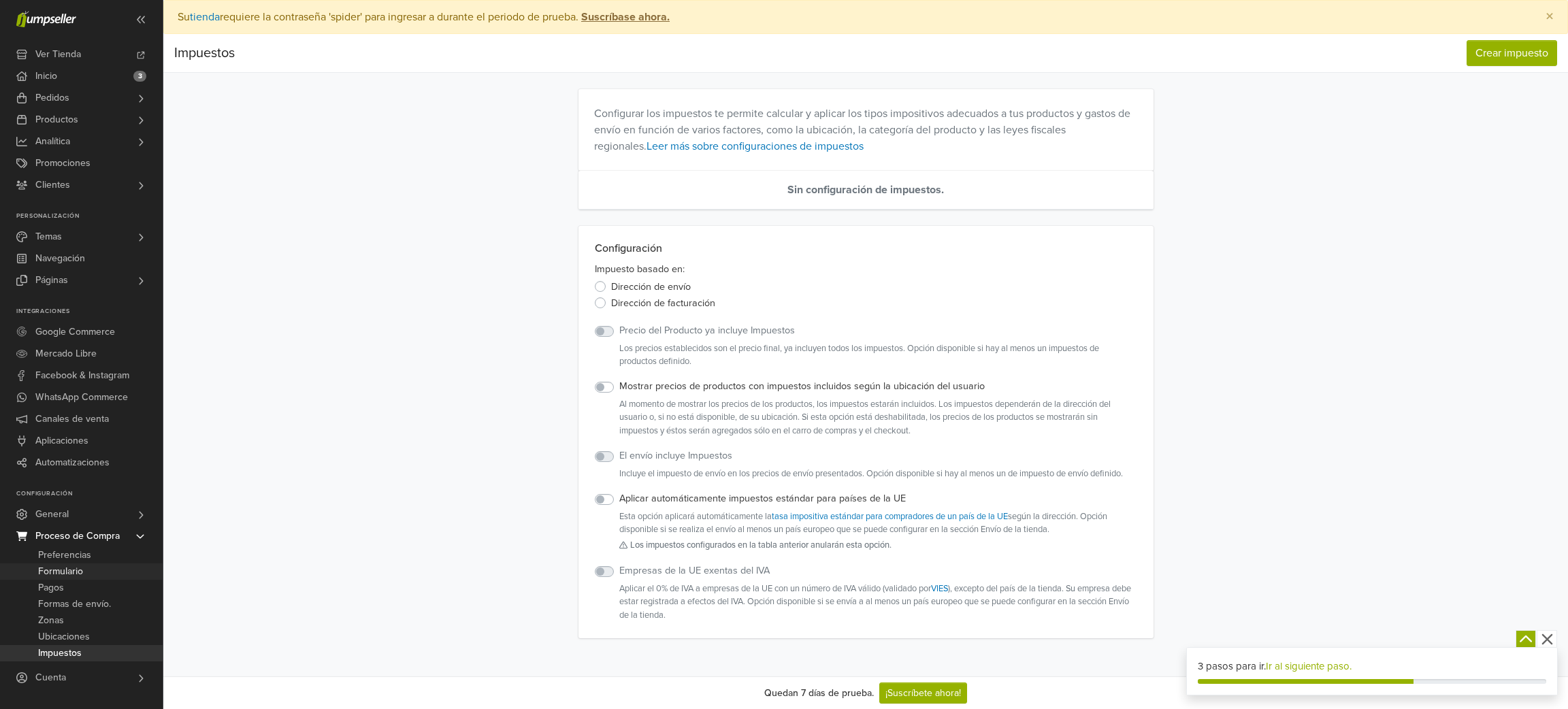 click on "Formulario" at bounding box center (61, 572) 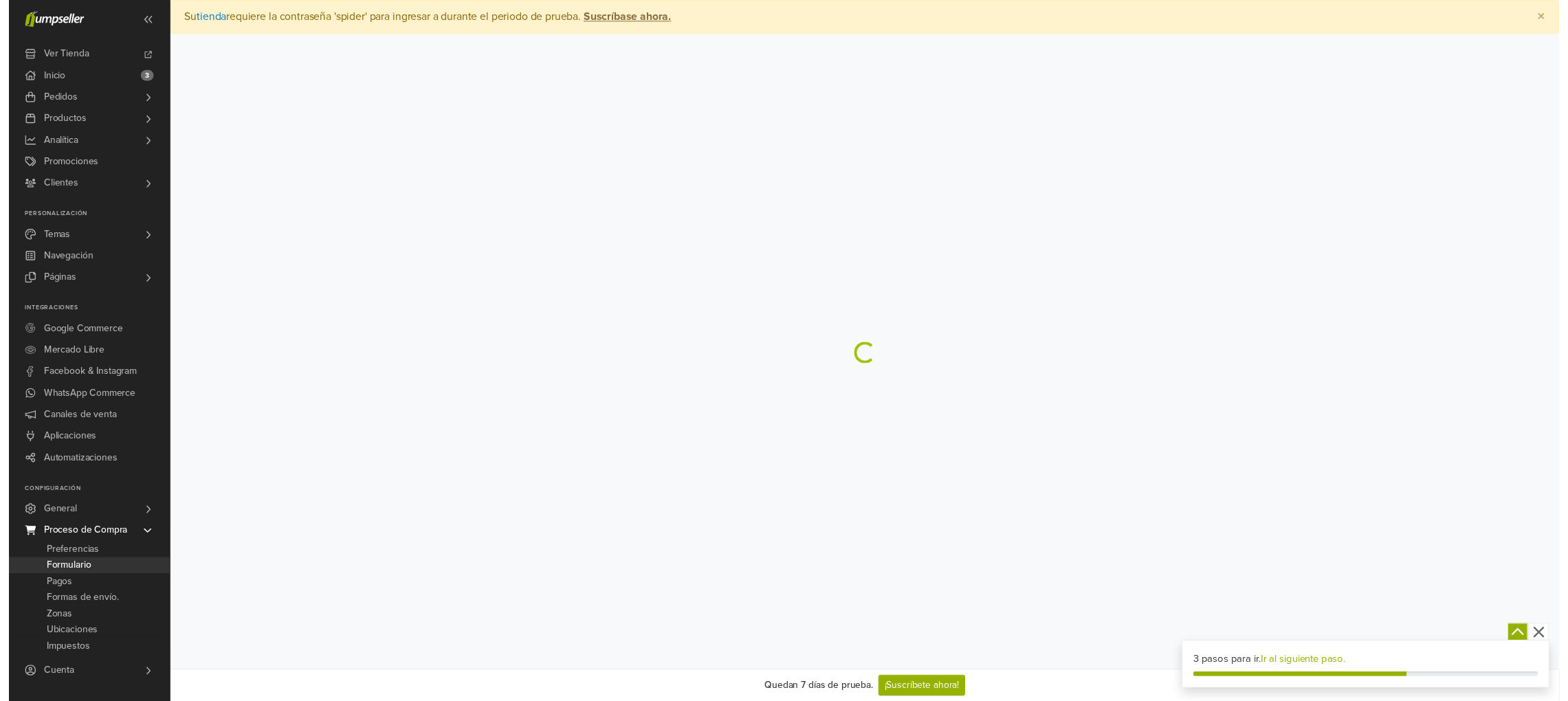 scroll, scrollTop: 0, scrollLeft: 0, axis: both 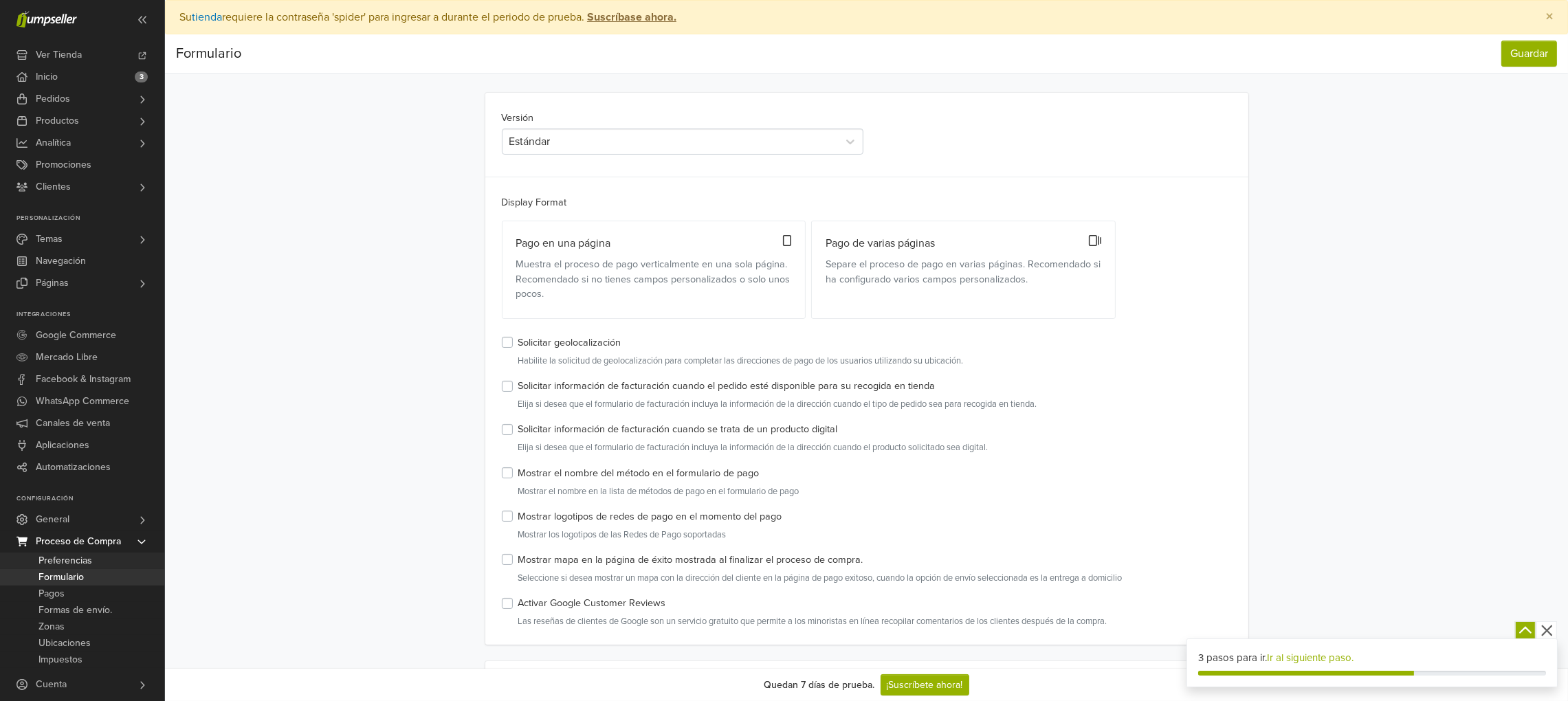 click on "Preferencias" at bounding box center (65, 561) 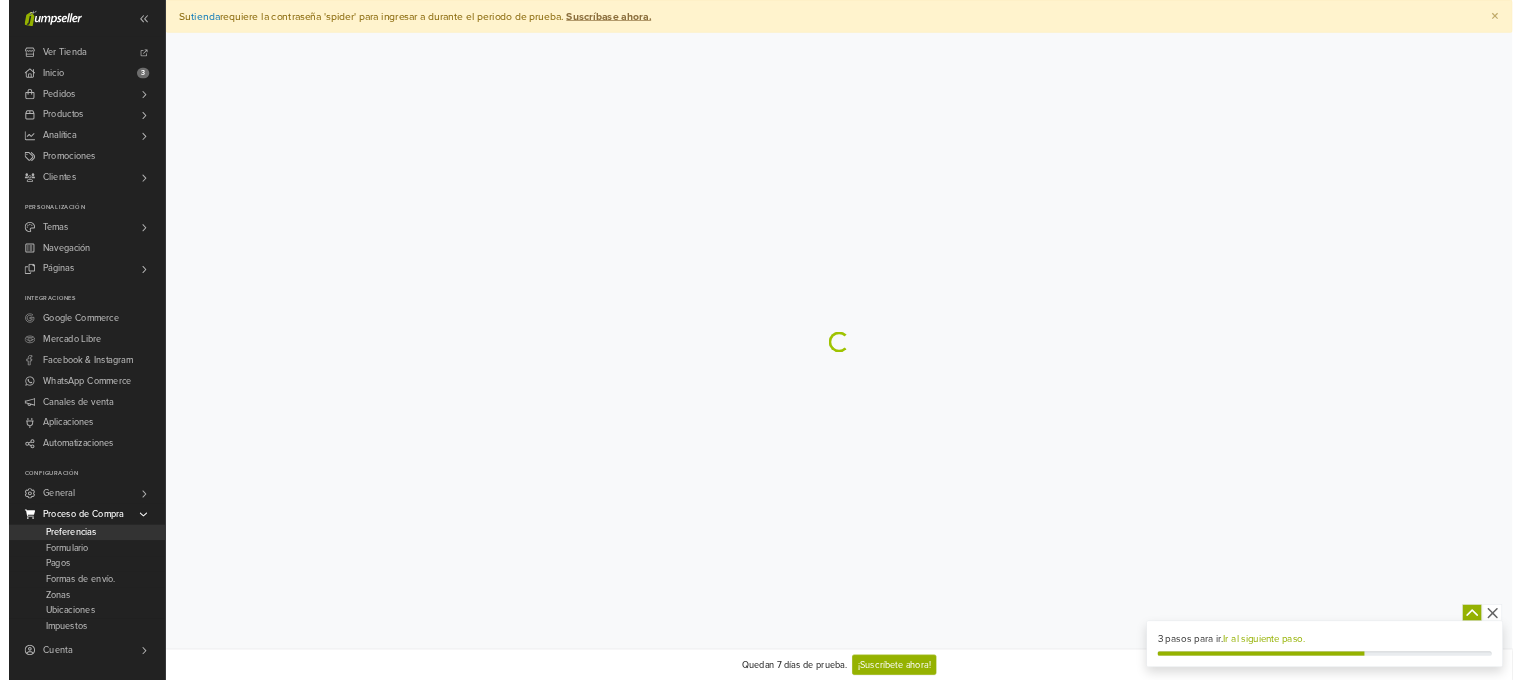 scroll, scrollTop: 0, scrollLeft: 0, axis: both 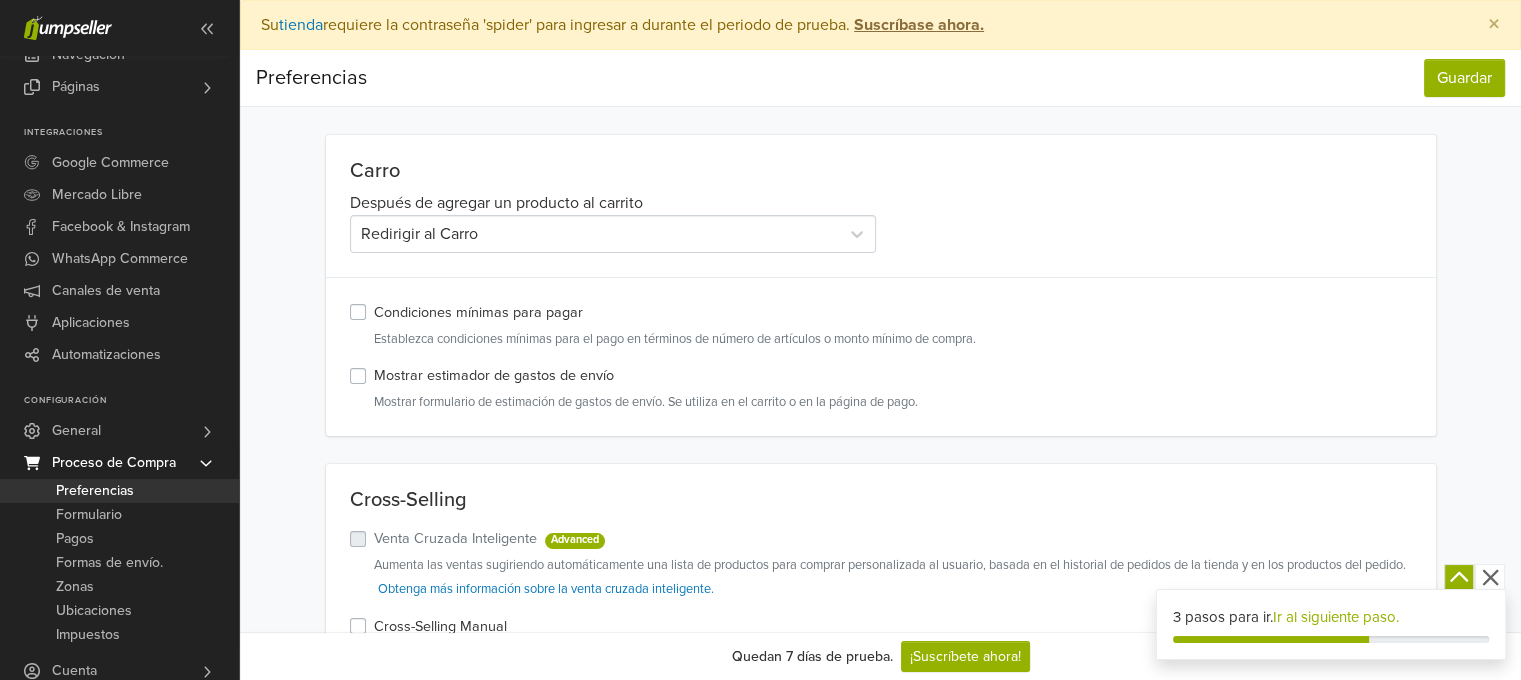drag, startPoint x: 235, startPoint y: 391, endPoint x: 264, endPoint y: 660, distance: 270.5587 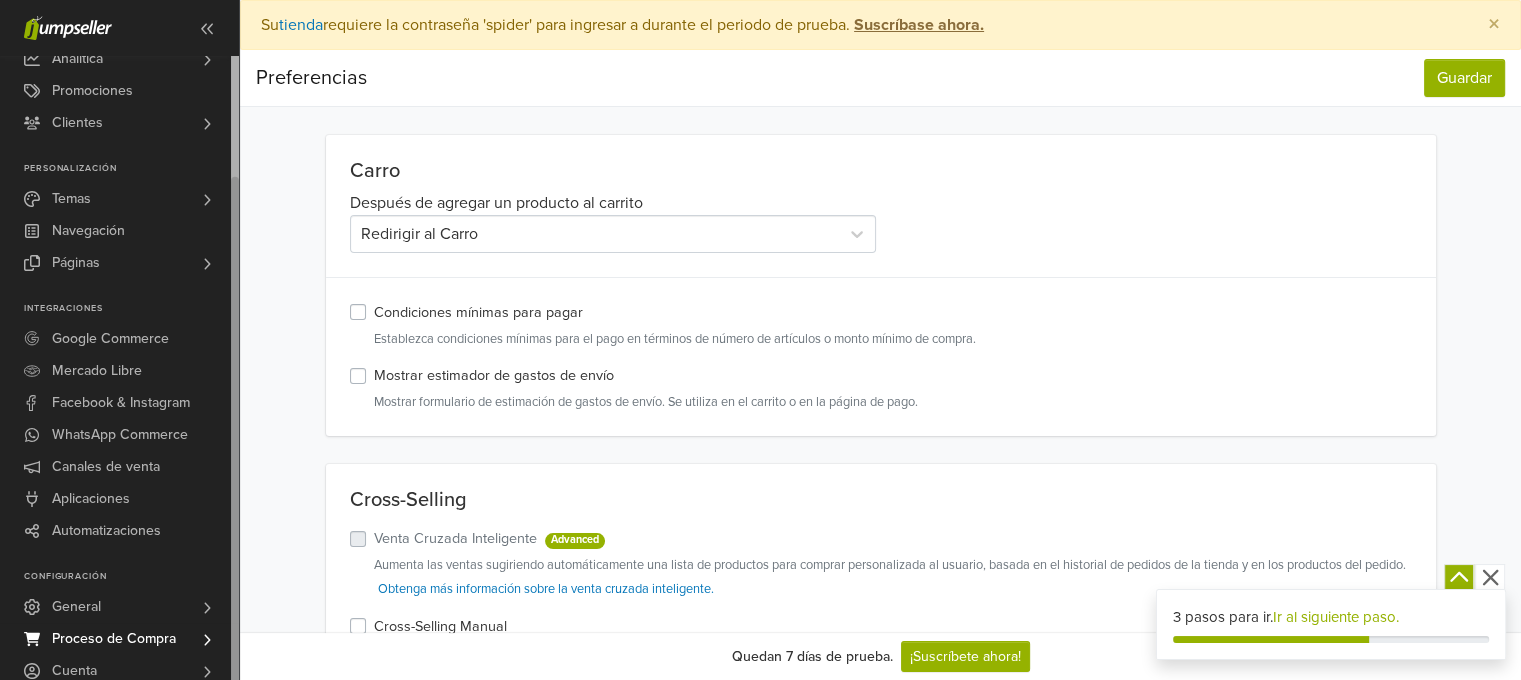drag, startPoint x: 234, startPoint y: 512, endPoint x: 231, endPoint y: 582, distance: 70.064255 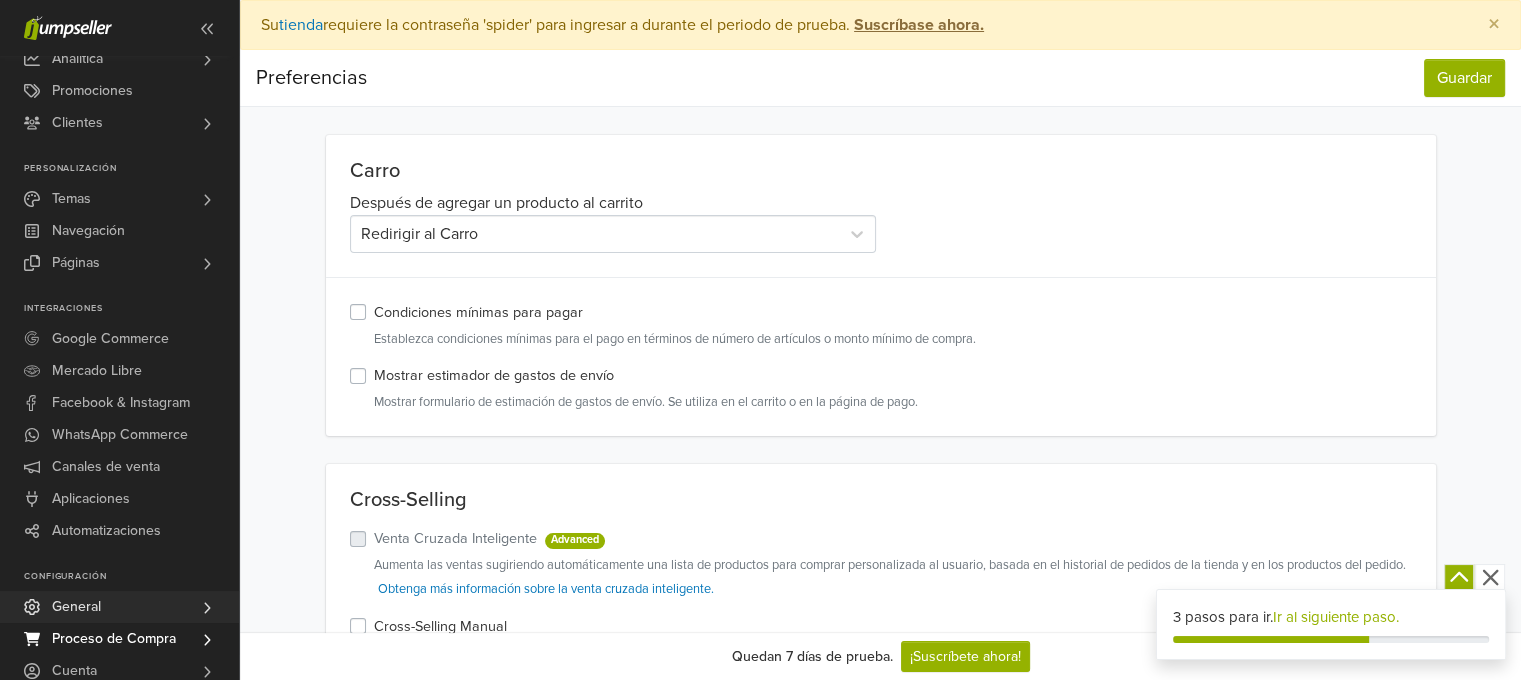 click 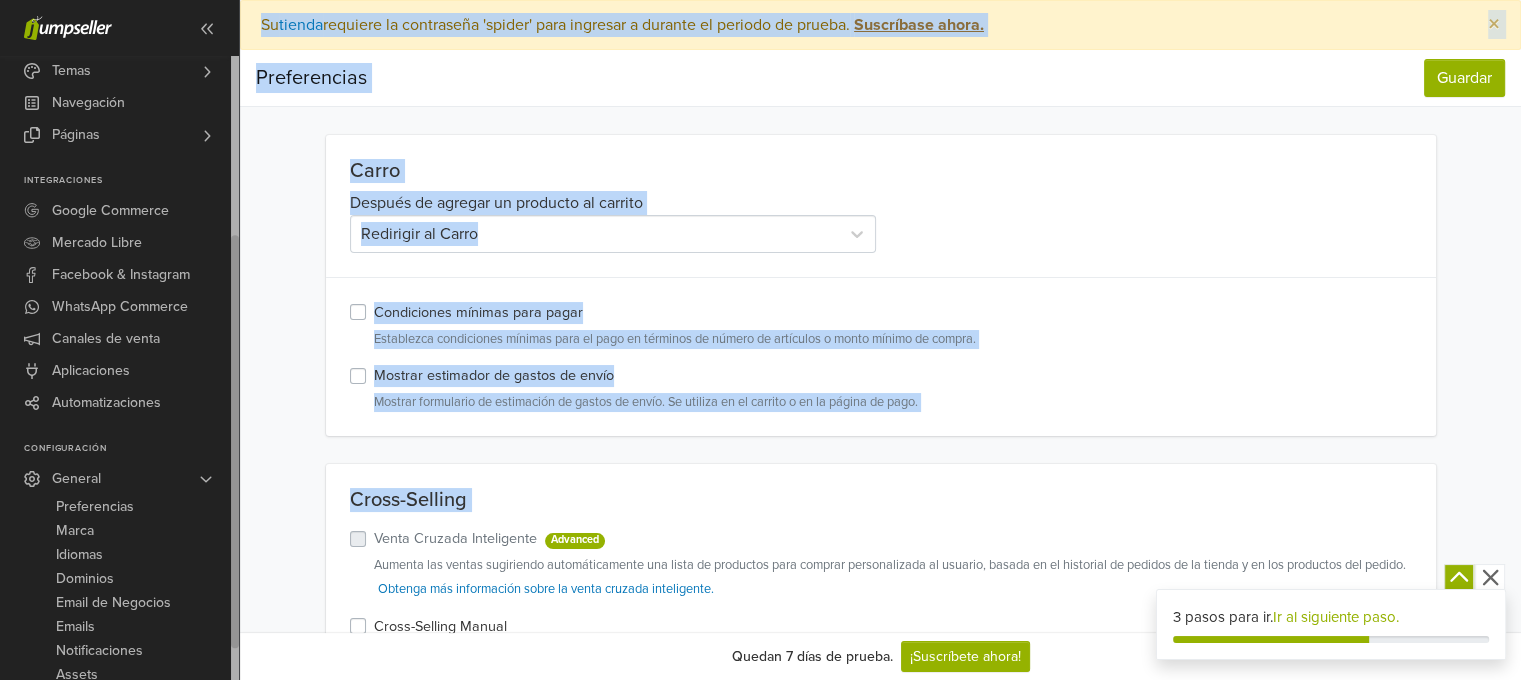 drag, startPoint x: 240, startPoint y: 528, endPoint x: 232, endPoint y: 593, distance: 65.490456 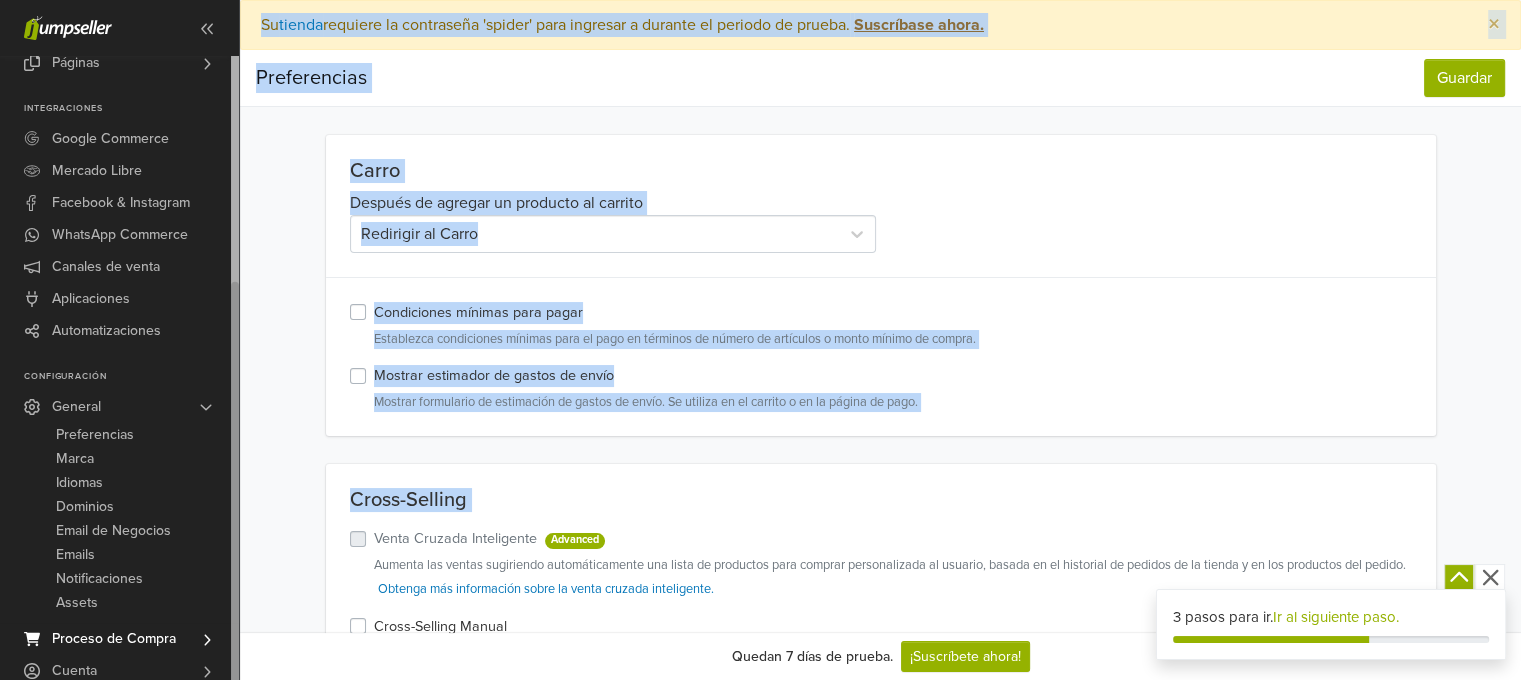 drag, startPoint x: 236, startPoint y: 563, endPoint x: 236, endPoint y: 661, distance: 98 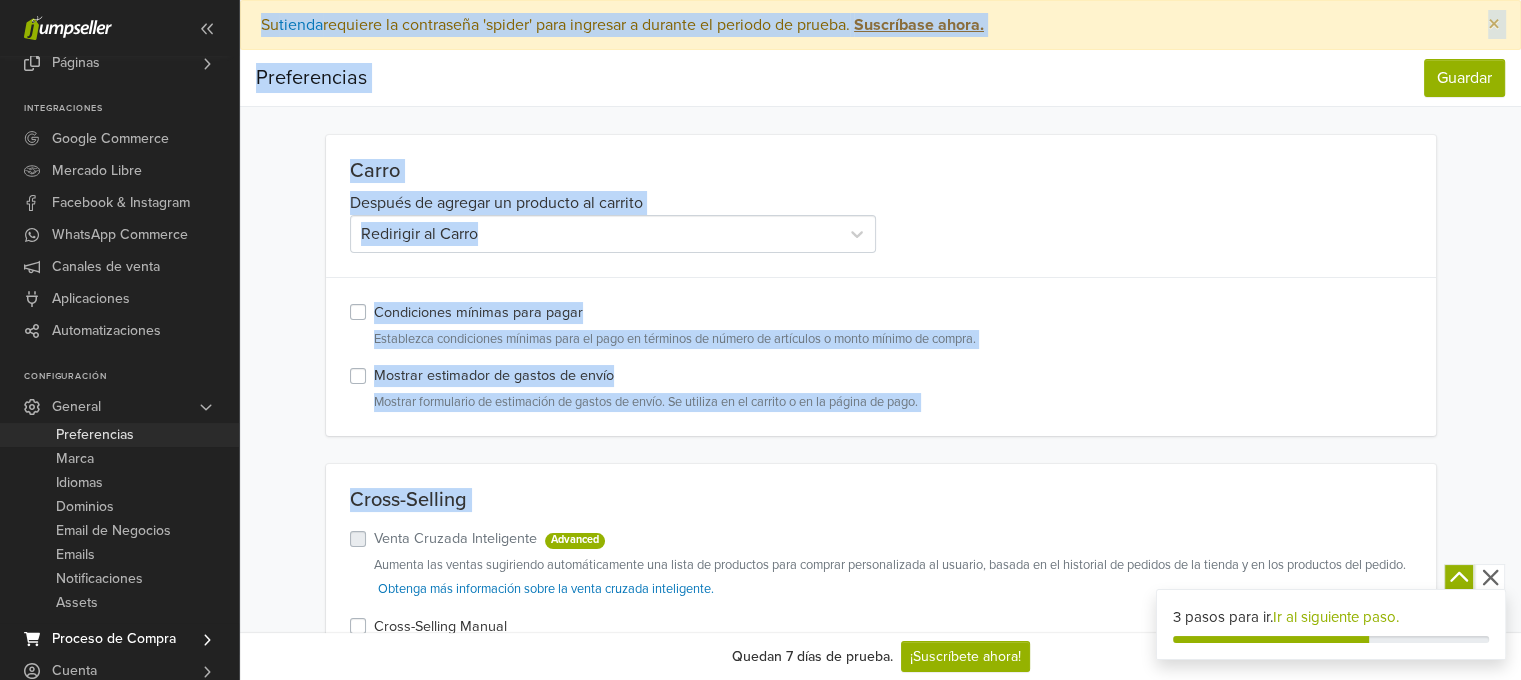 click on "Preferencias" at bounding box center [95, 435] 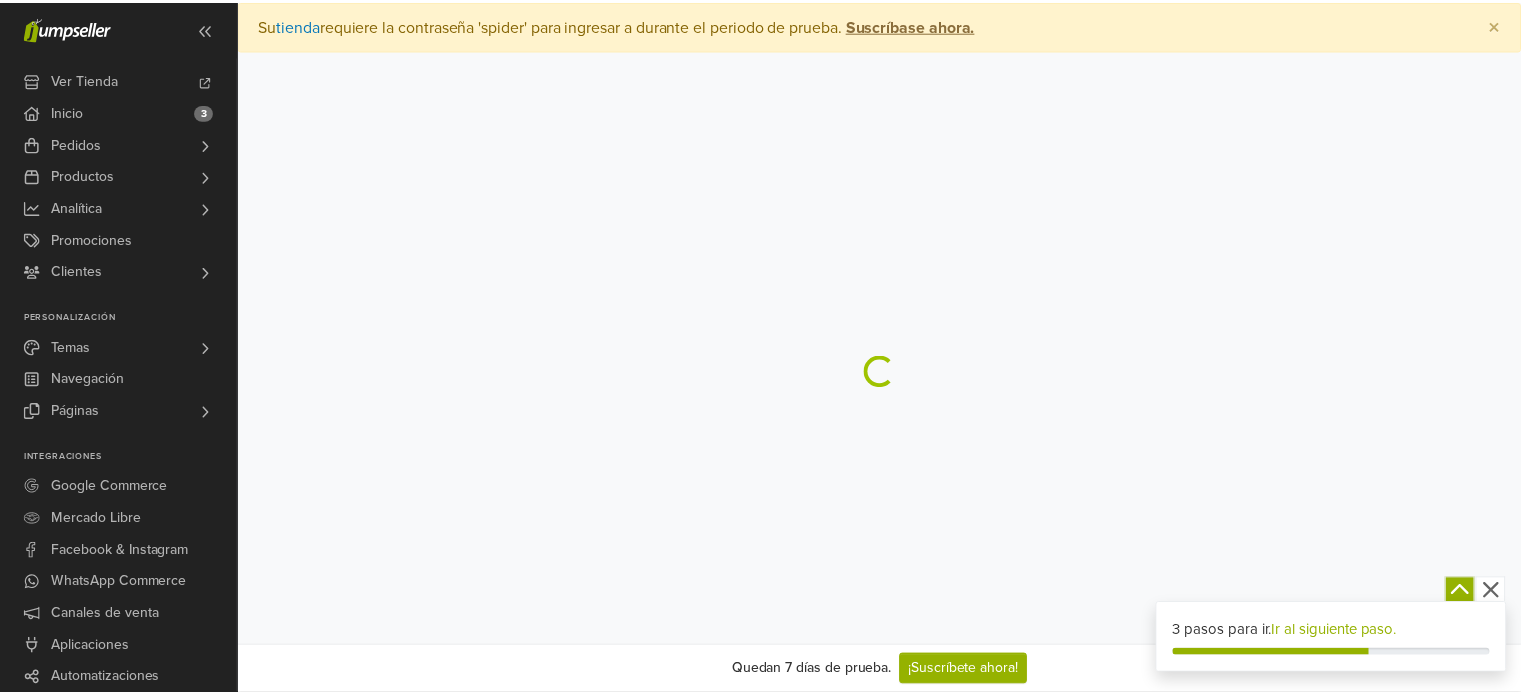 scroll, scrollTop: 0, scrollLeft: 0, axis: both 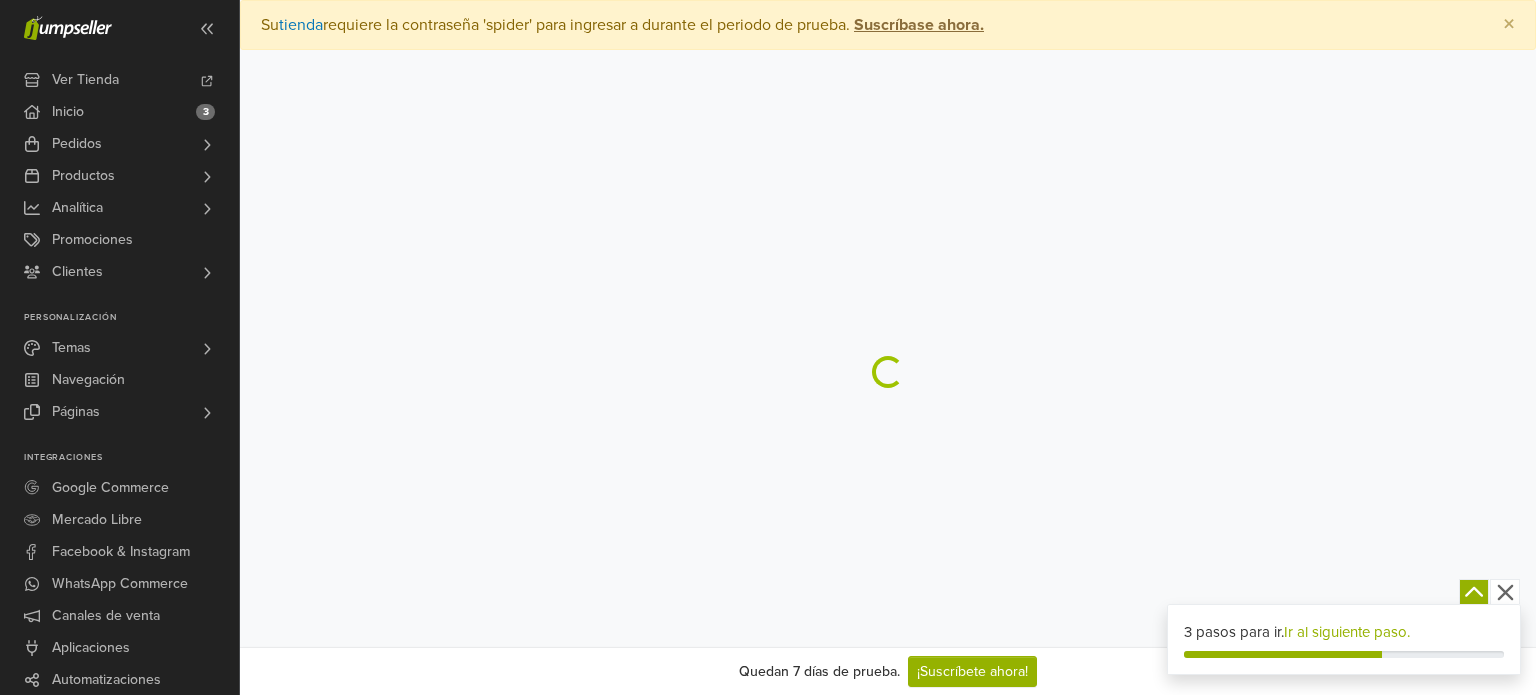 select on "*" 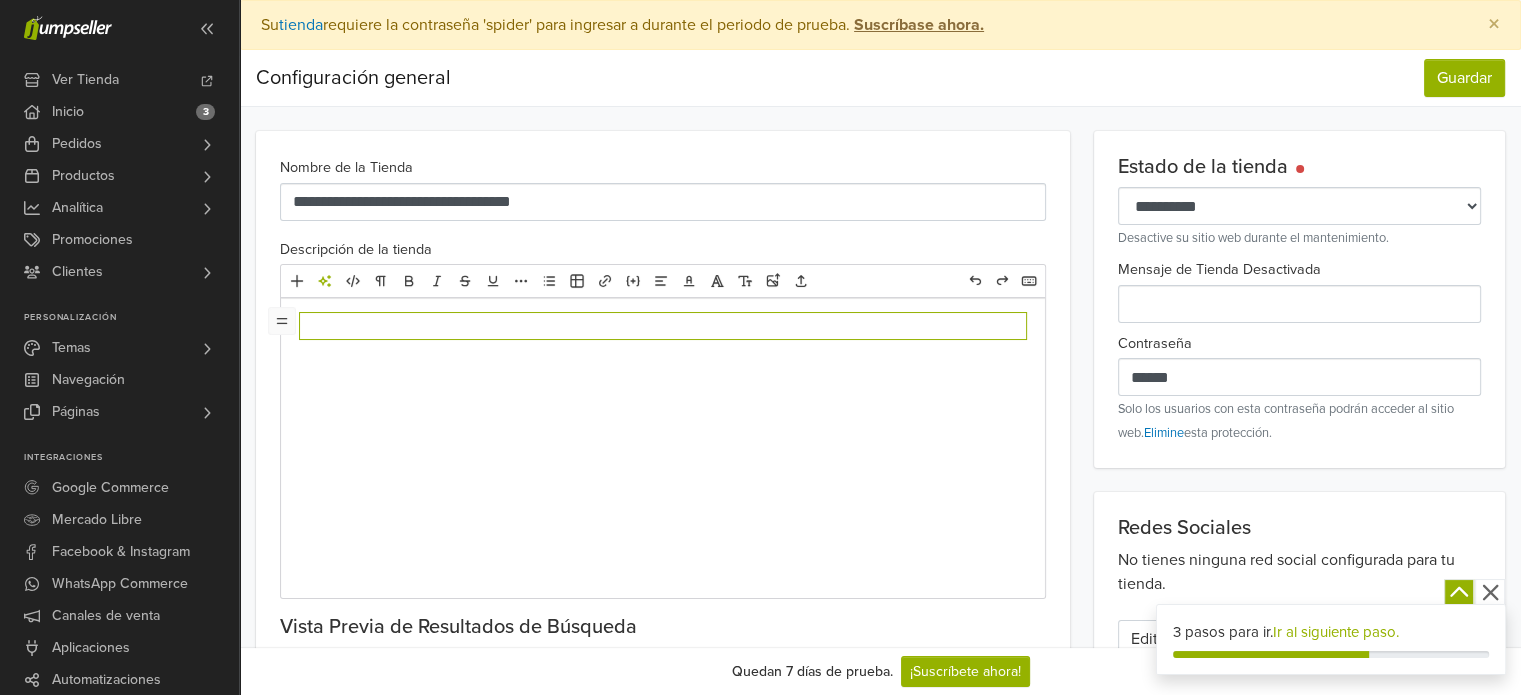 click at bounding box center (663, 448) 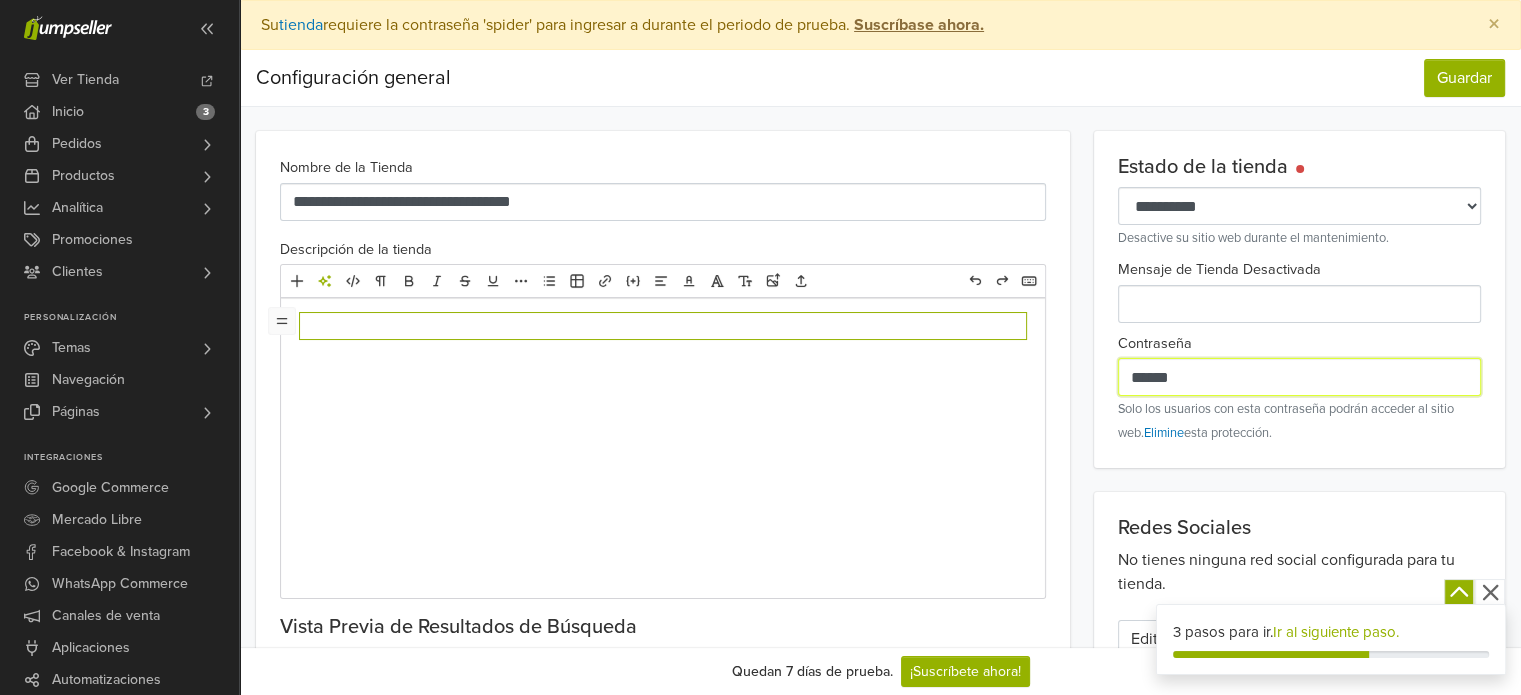 click on "******" at bounding box center (1299, 377) 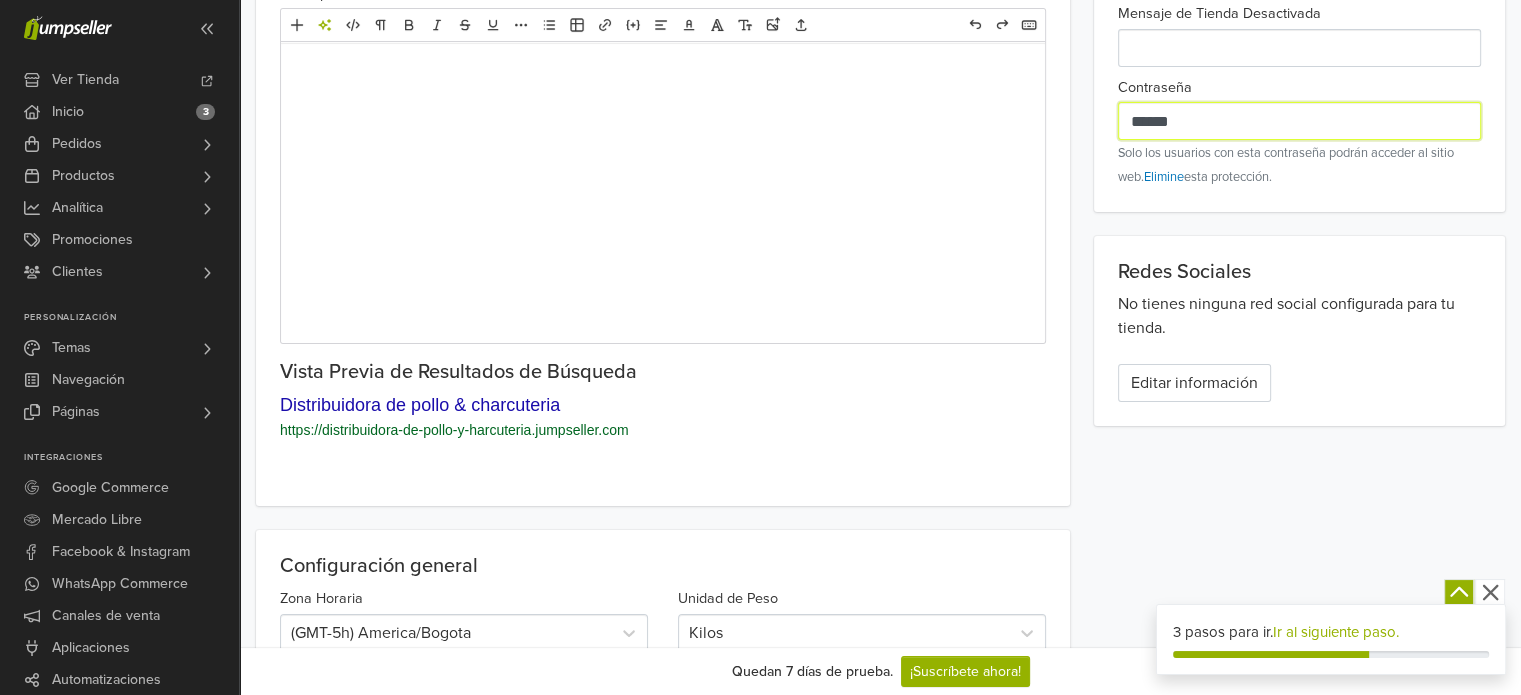 scroll, scrollTop: 308, scrollLeft: 0, axis: vertical 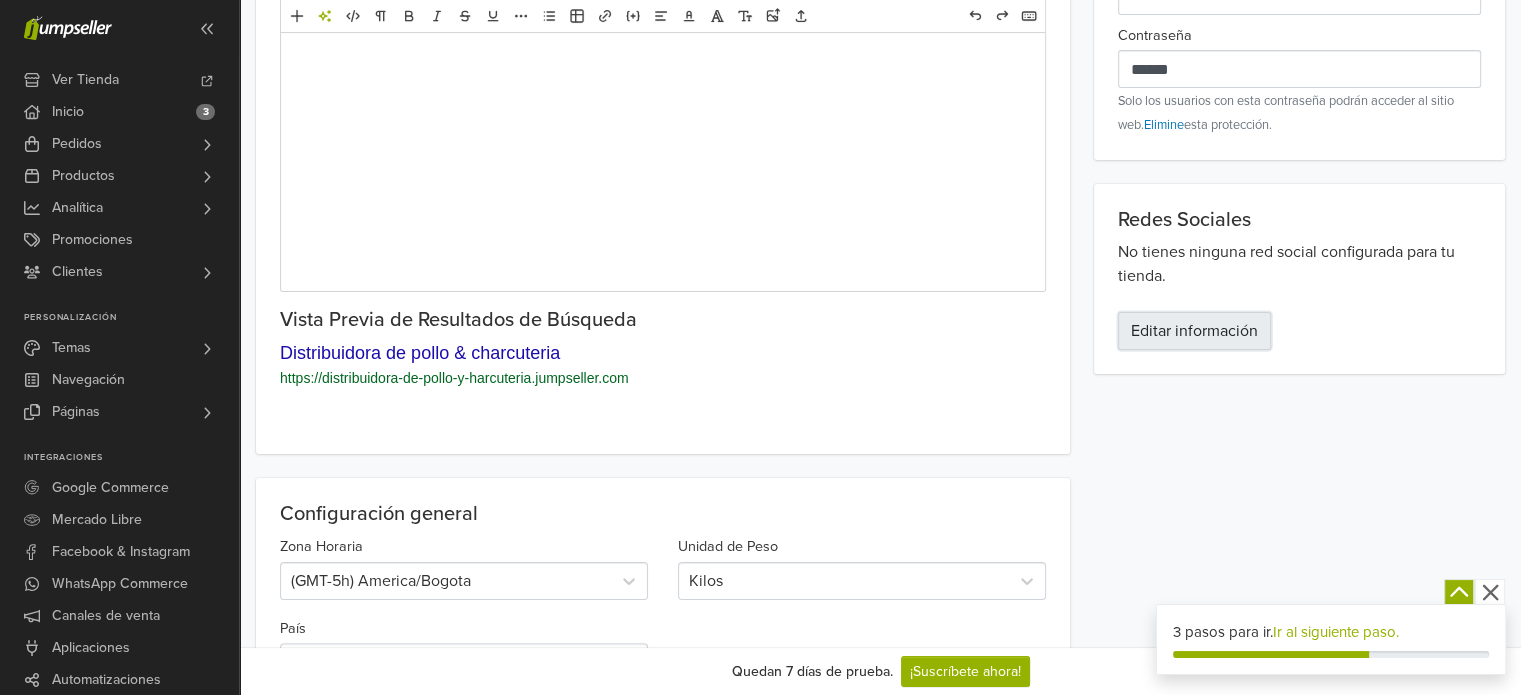 click on "Editar información" at bounding box center (1194, 331) 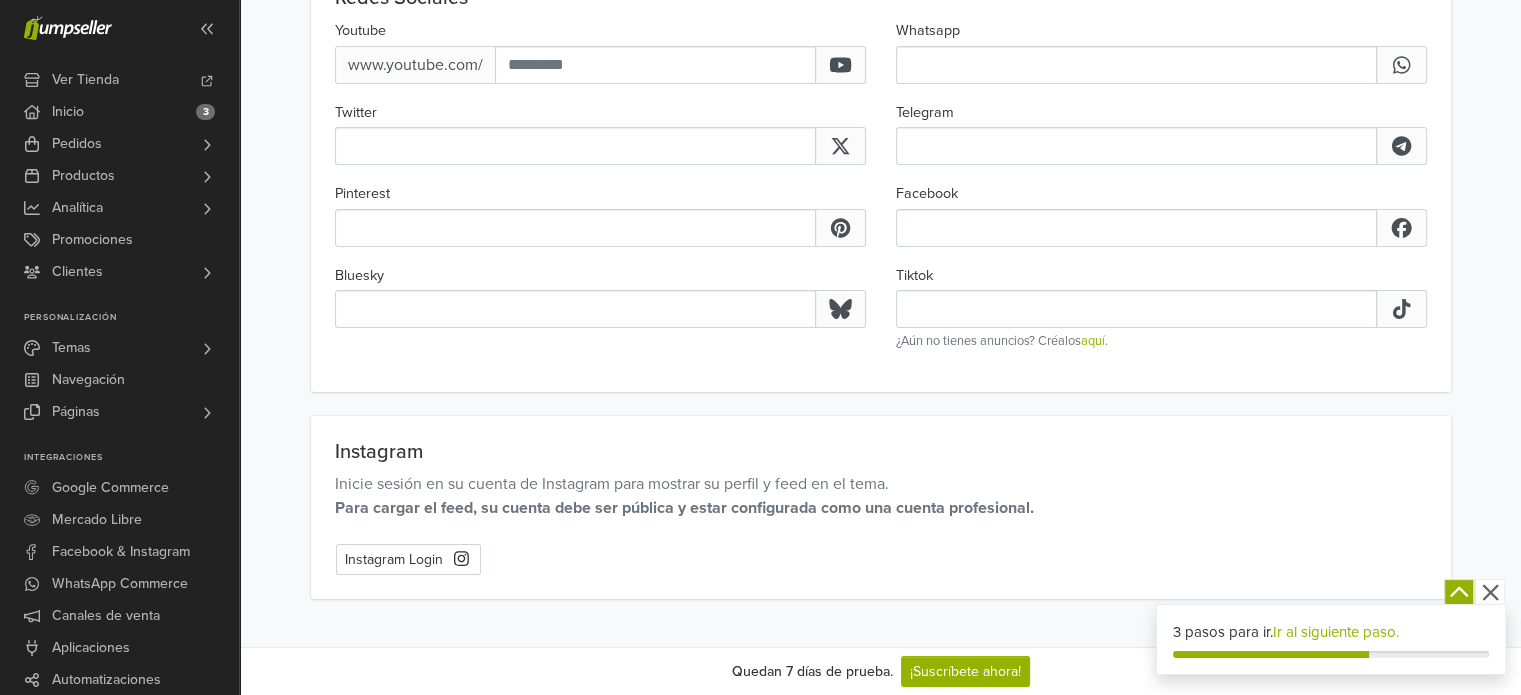 scroll, scrollTop: 165, scrollLeft: 0, axis: vertical 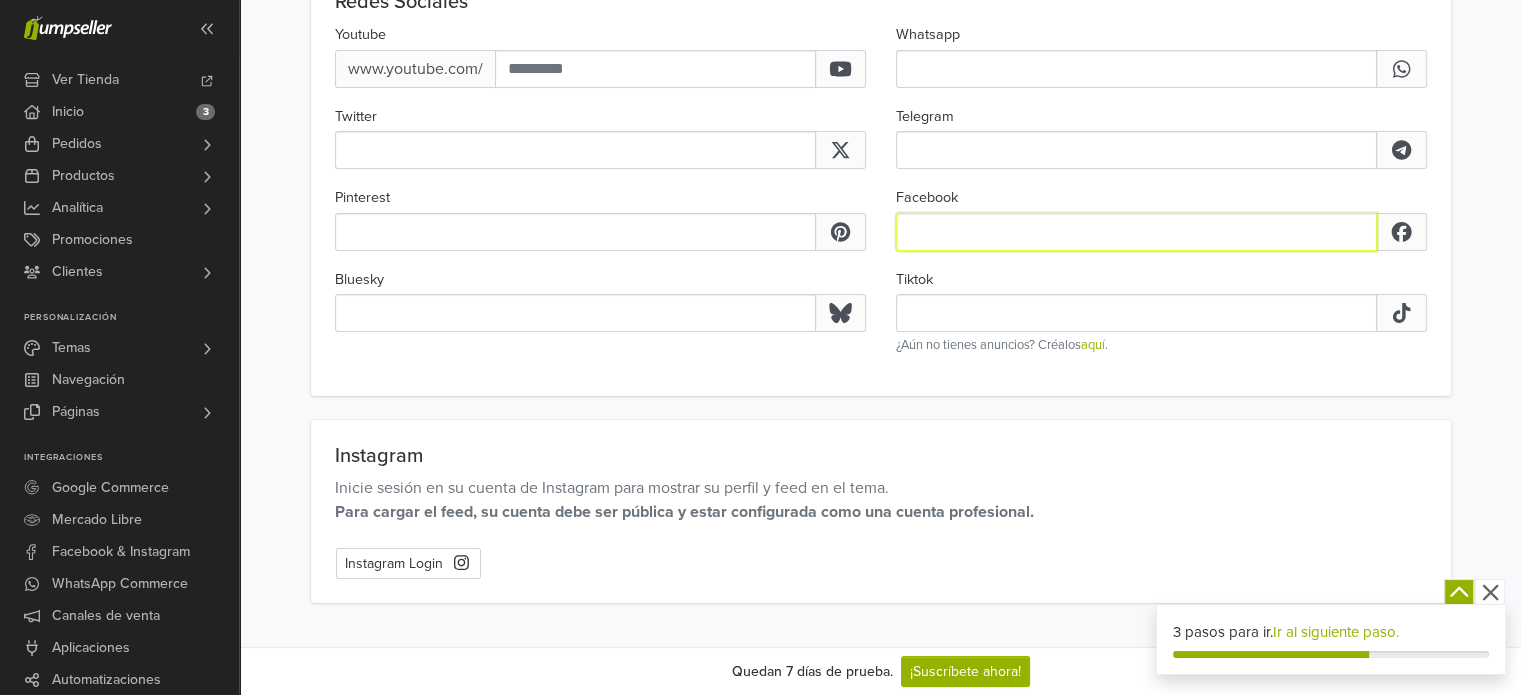 click on "Facebook" at bounding box center (1136, 232) 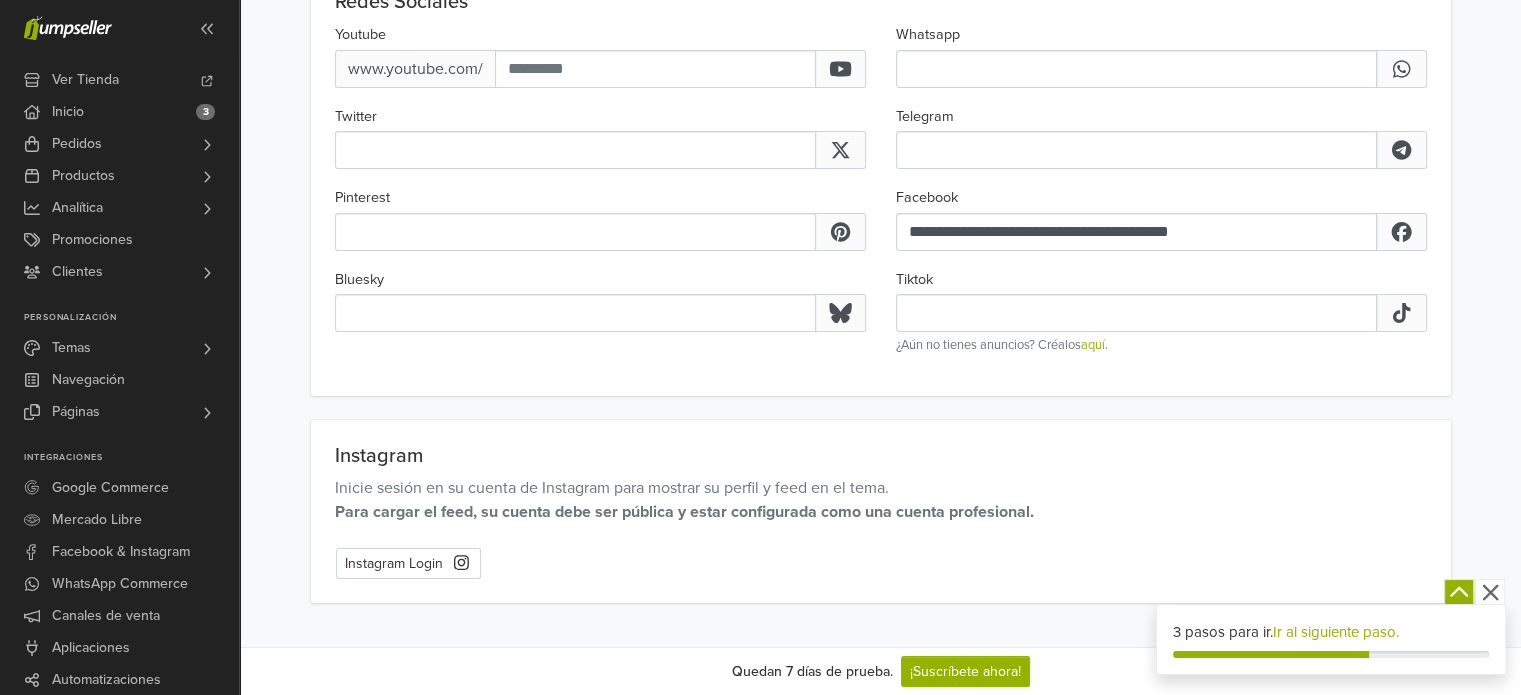 click on "Instagram Inicie sesión en su cuenta de Instagram para mostrar su perfil y feed en el tema. Para cargar el feed, su cuenta debe ser pública y estar configurada como una cuenta profesional. Instagram Login" at bounding box center (881, 511) 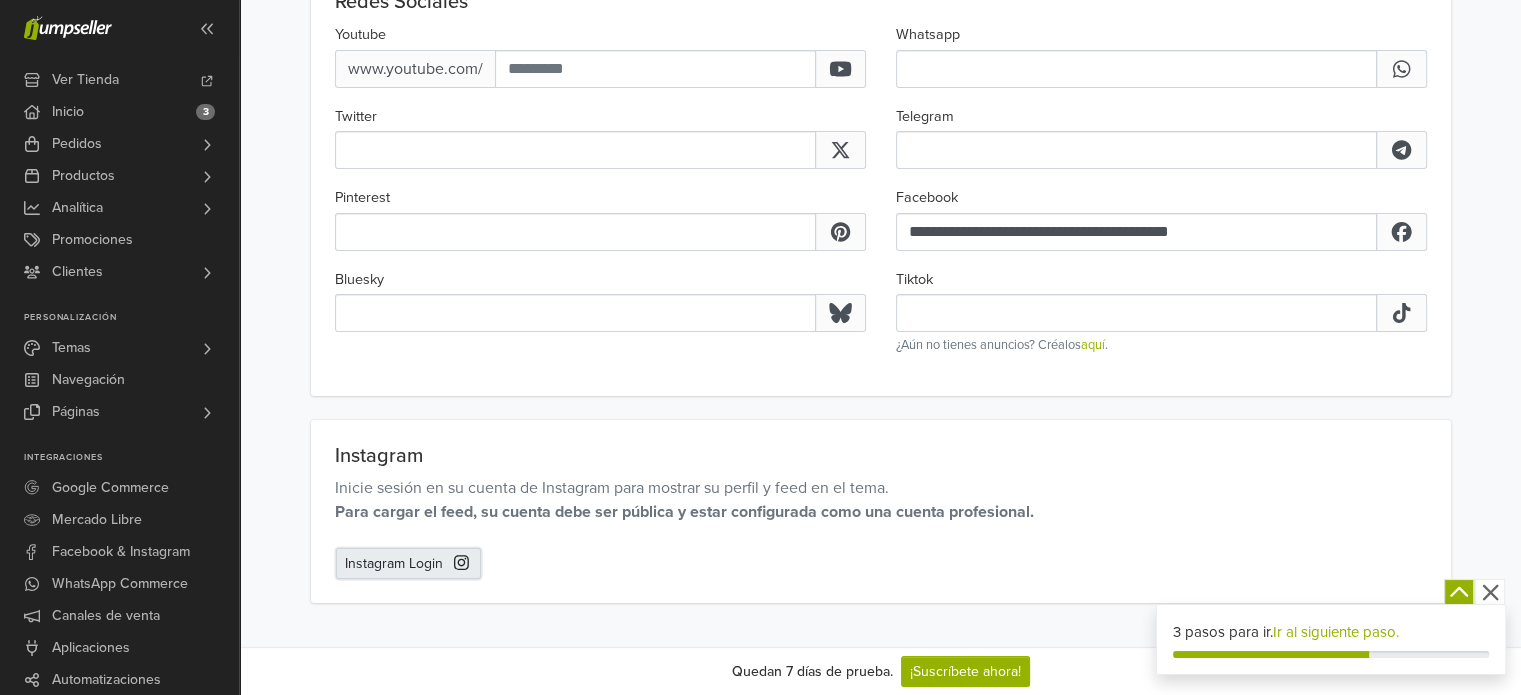 click on "Instagram Login" at bounding box center [409, 563] 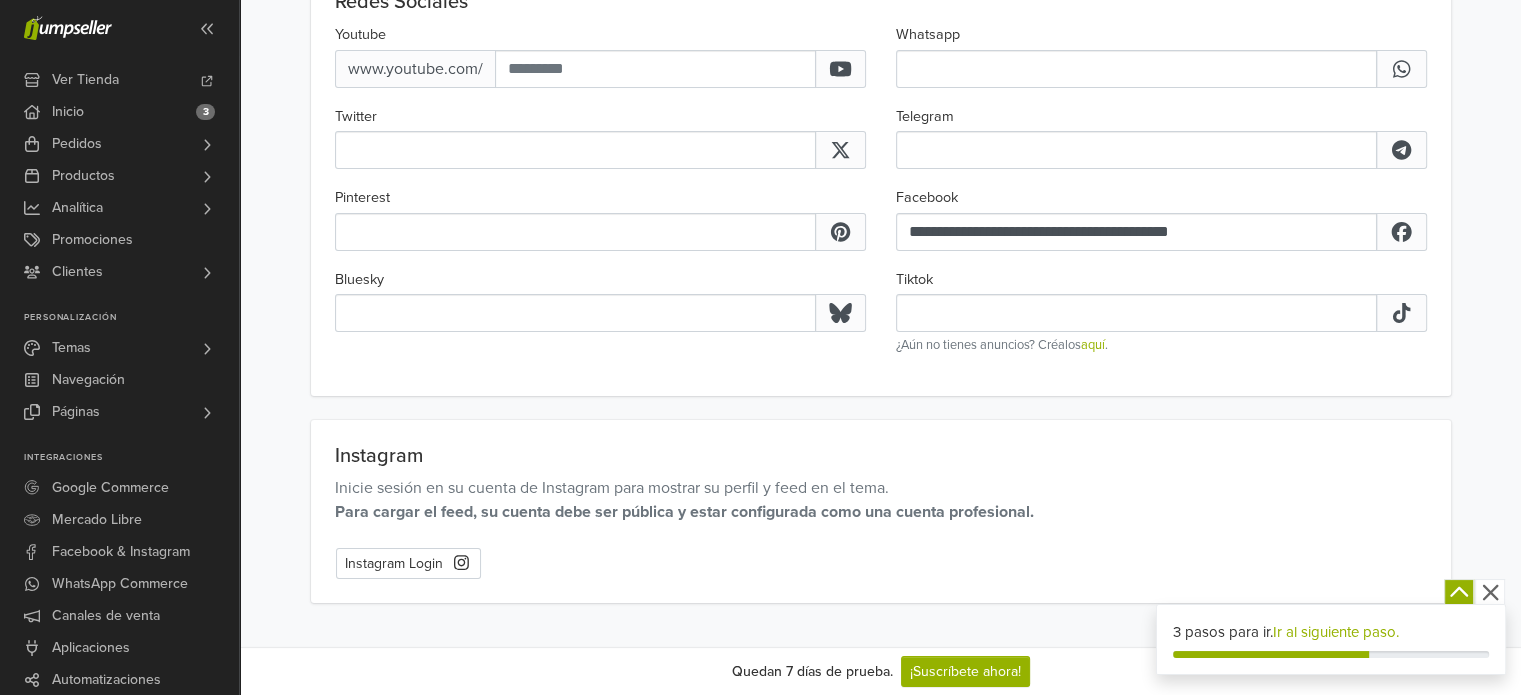 click 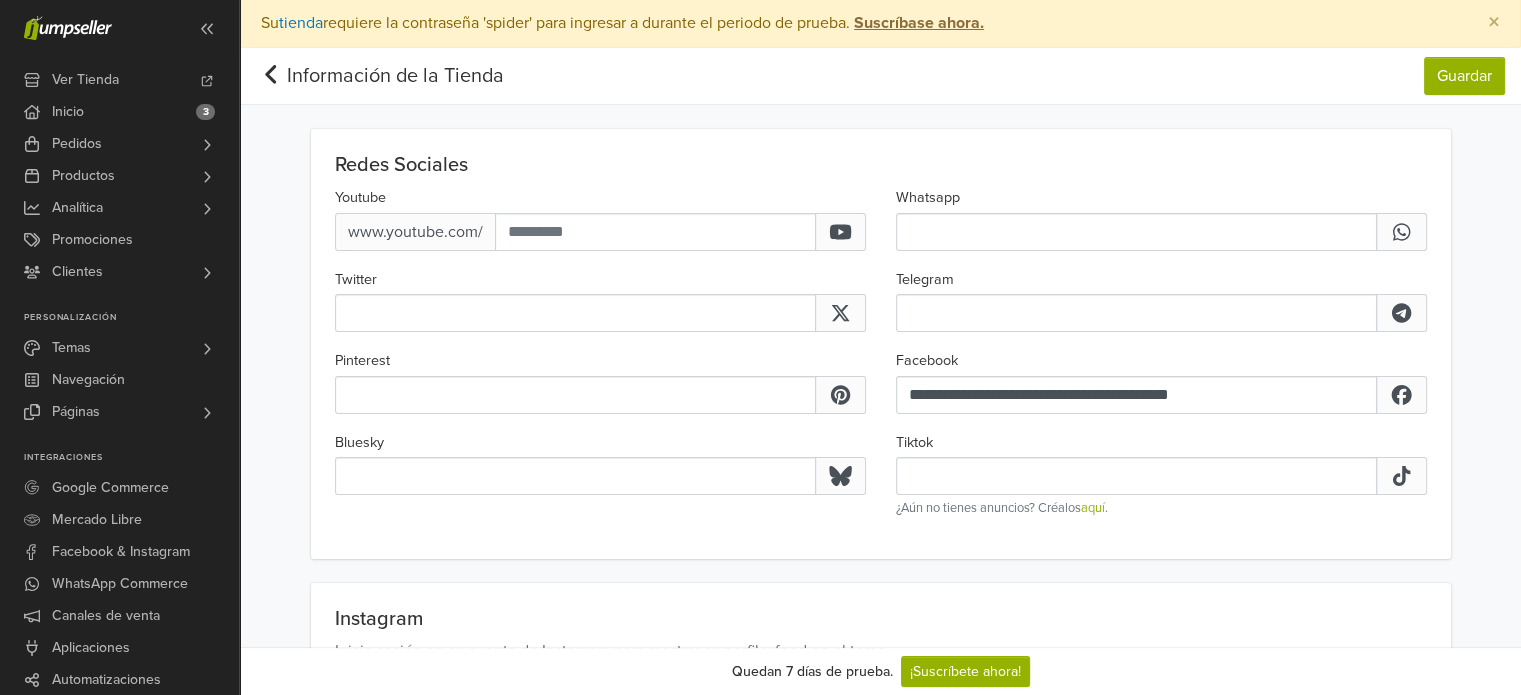 scroll, scrollTop: 0, scrollLeft: 0, axis: both 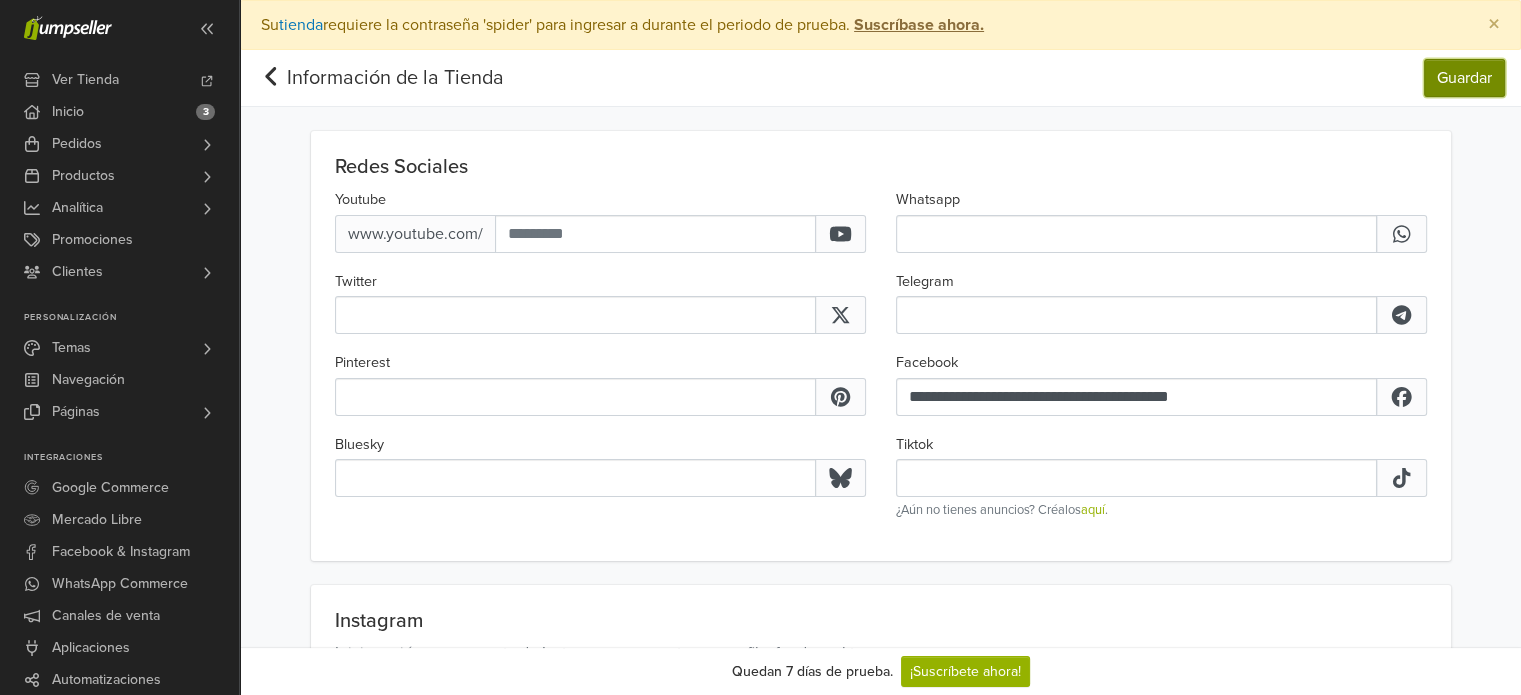 click on "Guardar" at bounding box center (1464, 78) 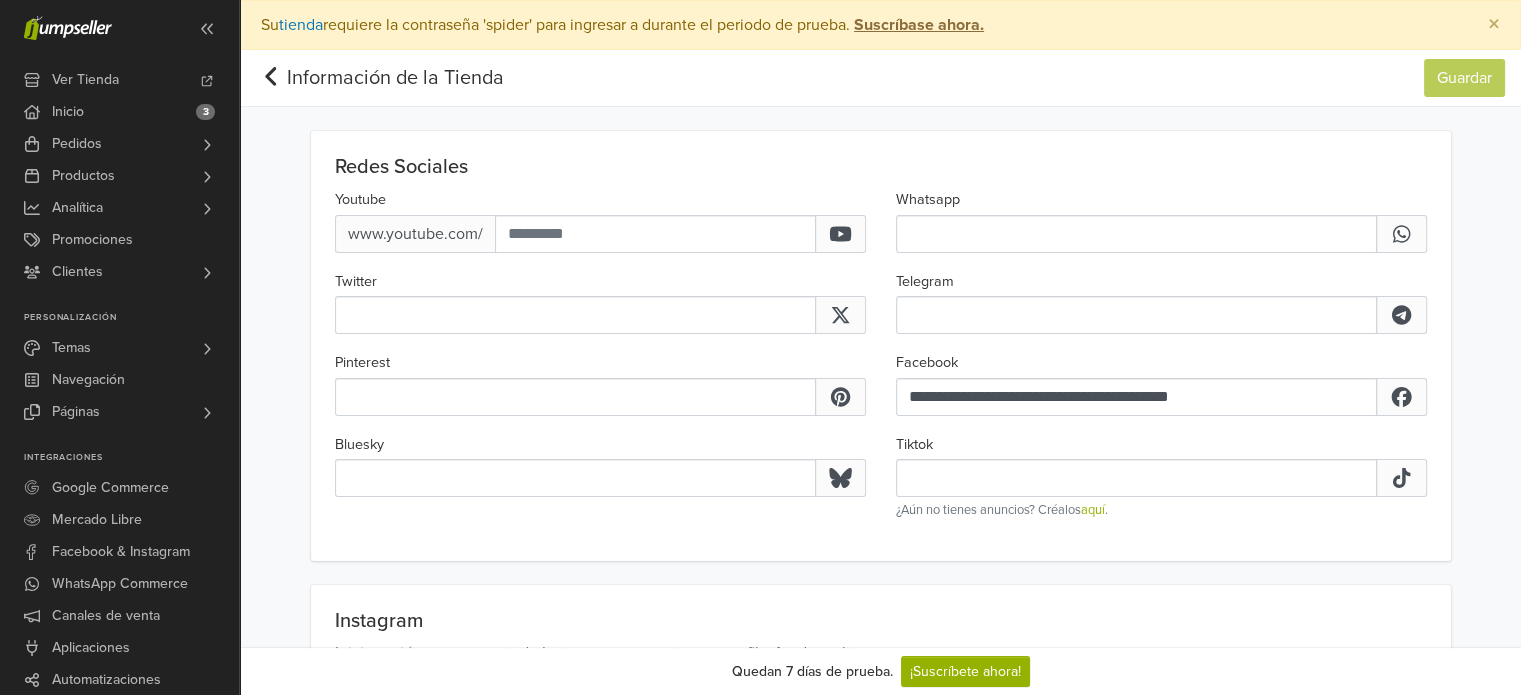 type on "**********" 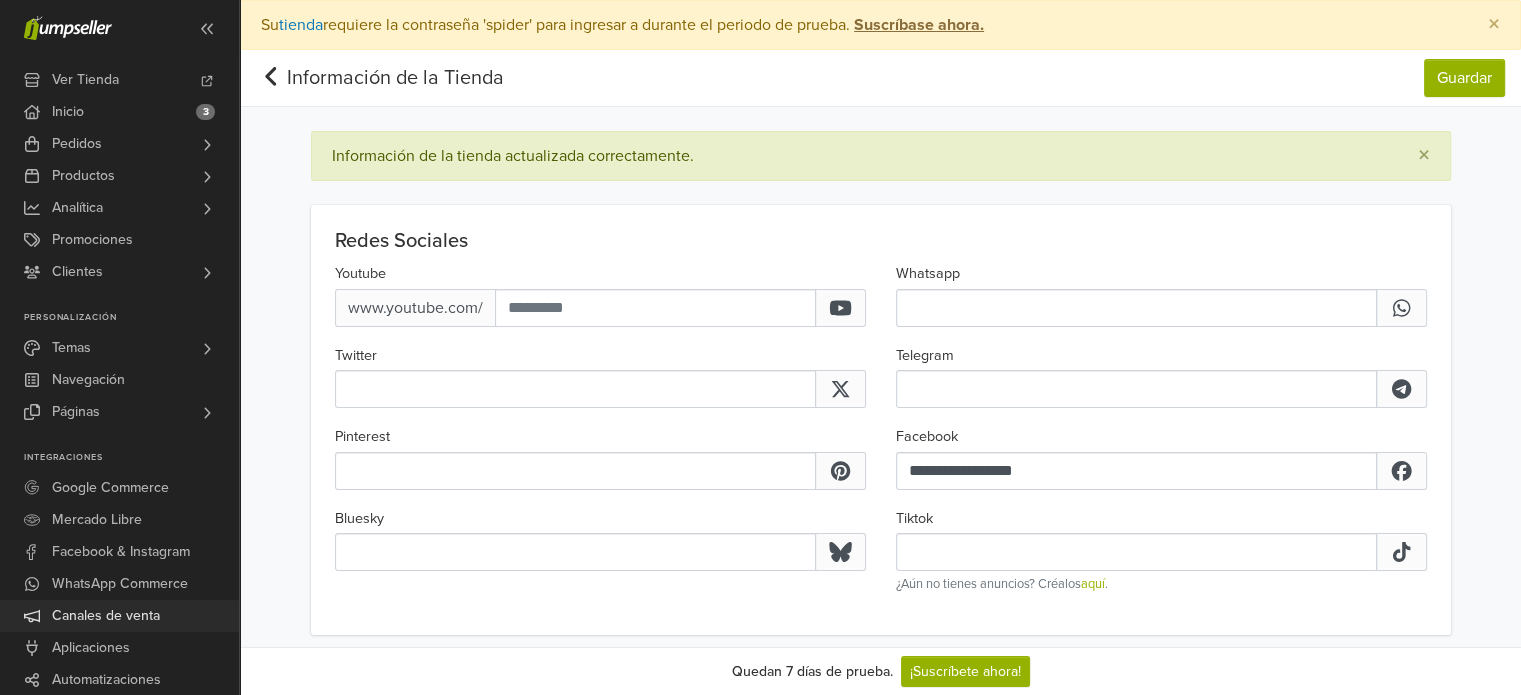 click on "Canales de venta" at bounding box center (106, 616) 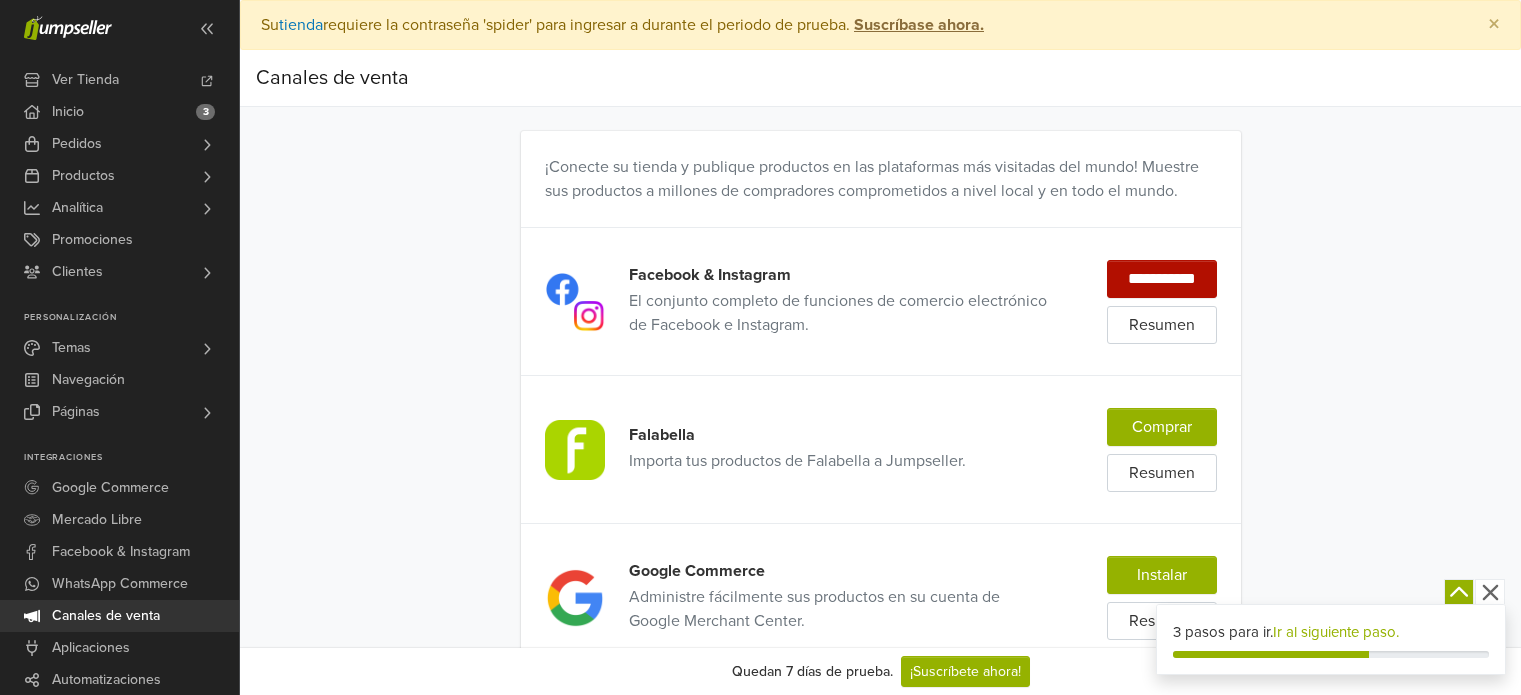 scroll, scrollTop: 0, scrollLeft: 0, axis: both 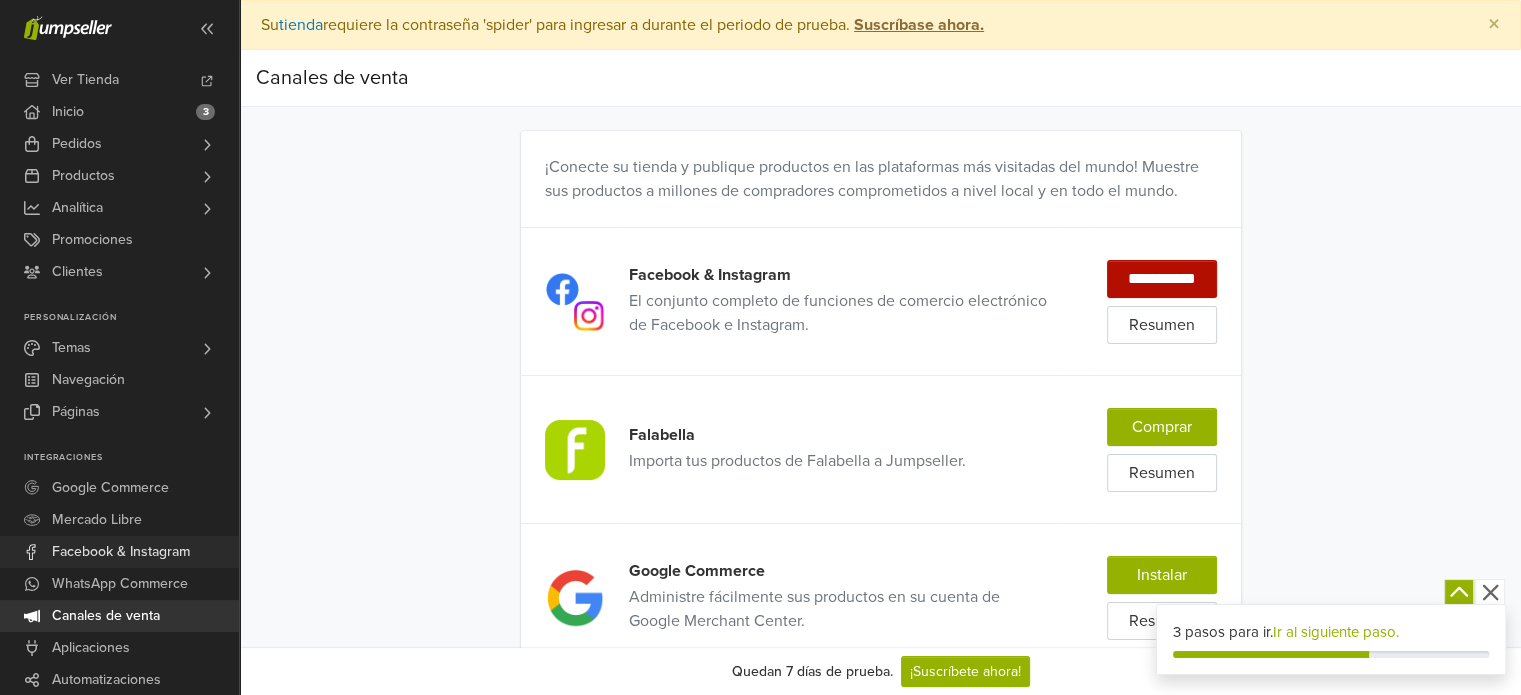 click on "Facebook & Instagram" at bounding box center [121, 552] 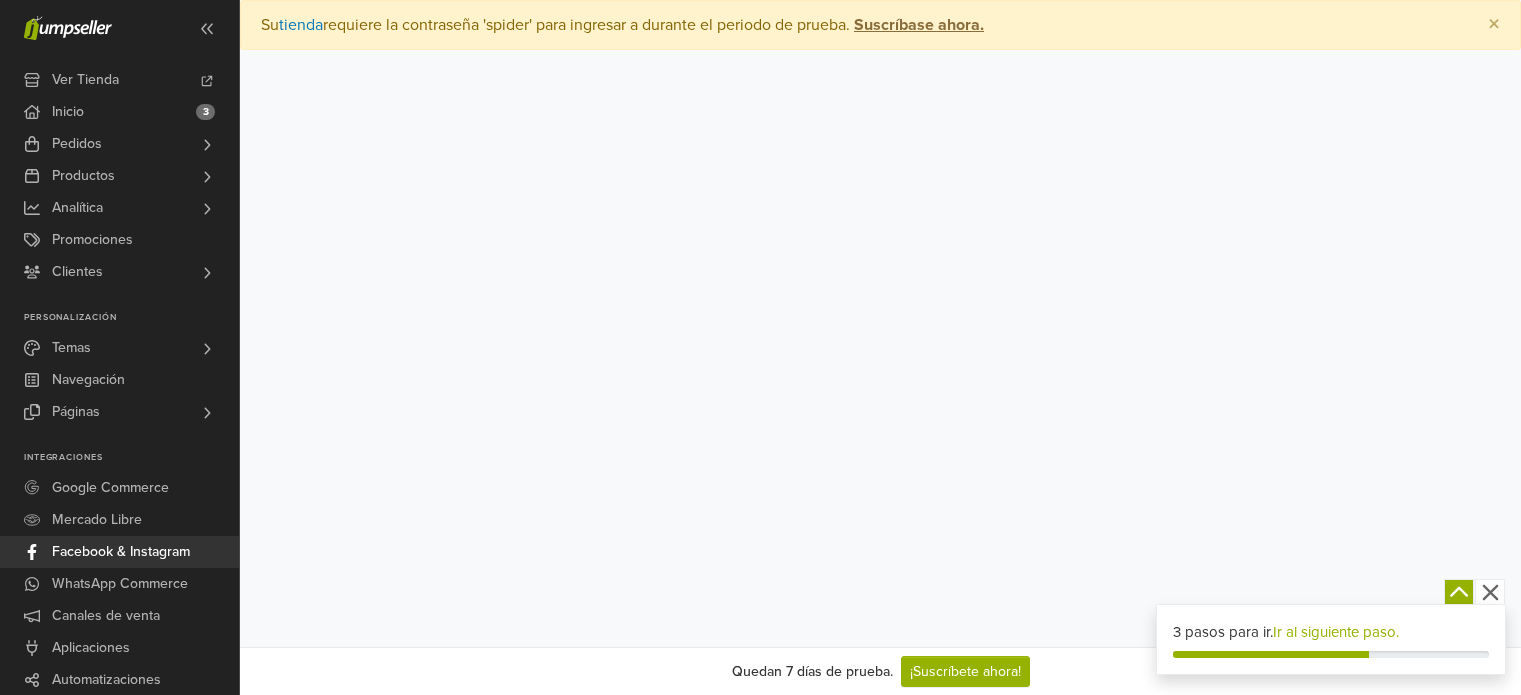scroll, scrollTop: 0, scrollLeft: 0, axis: both 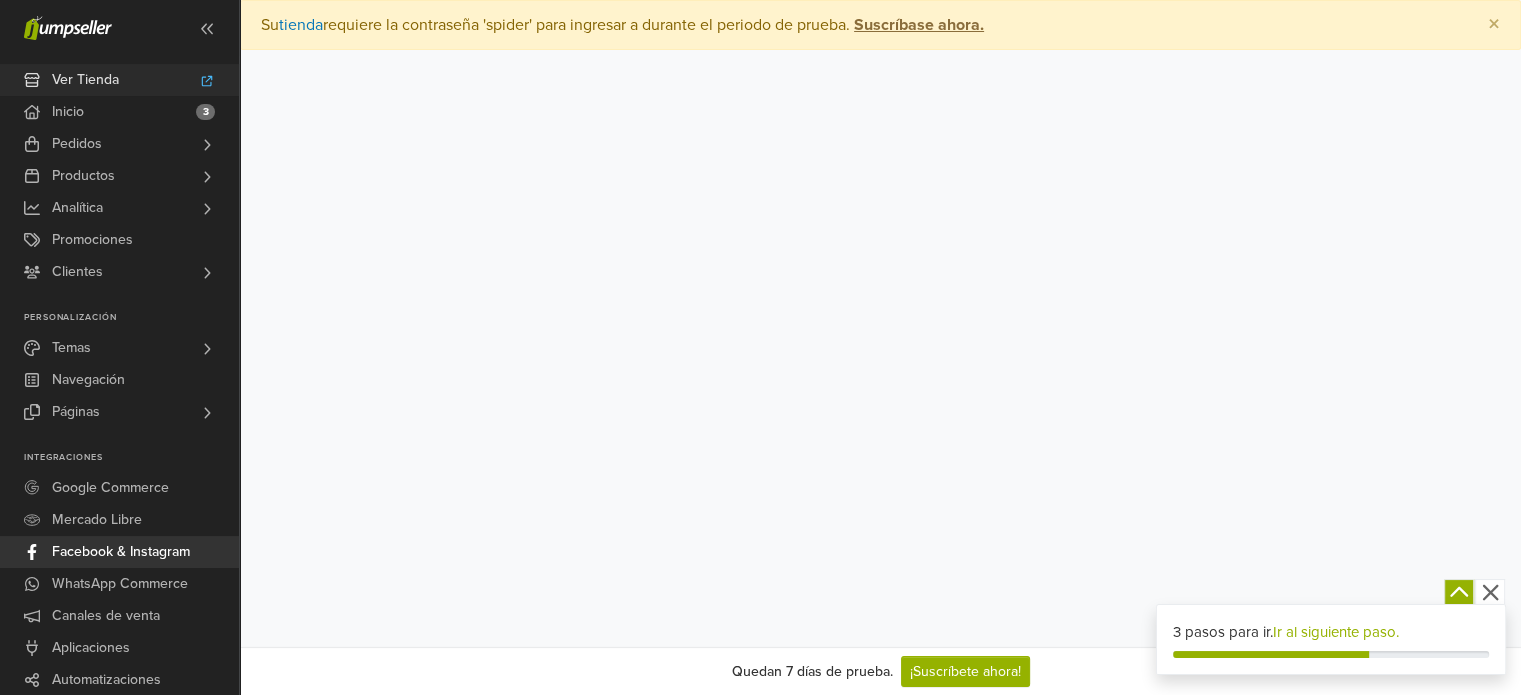 click on "Ver Tienda" at bounding box center (85, 80) 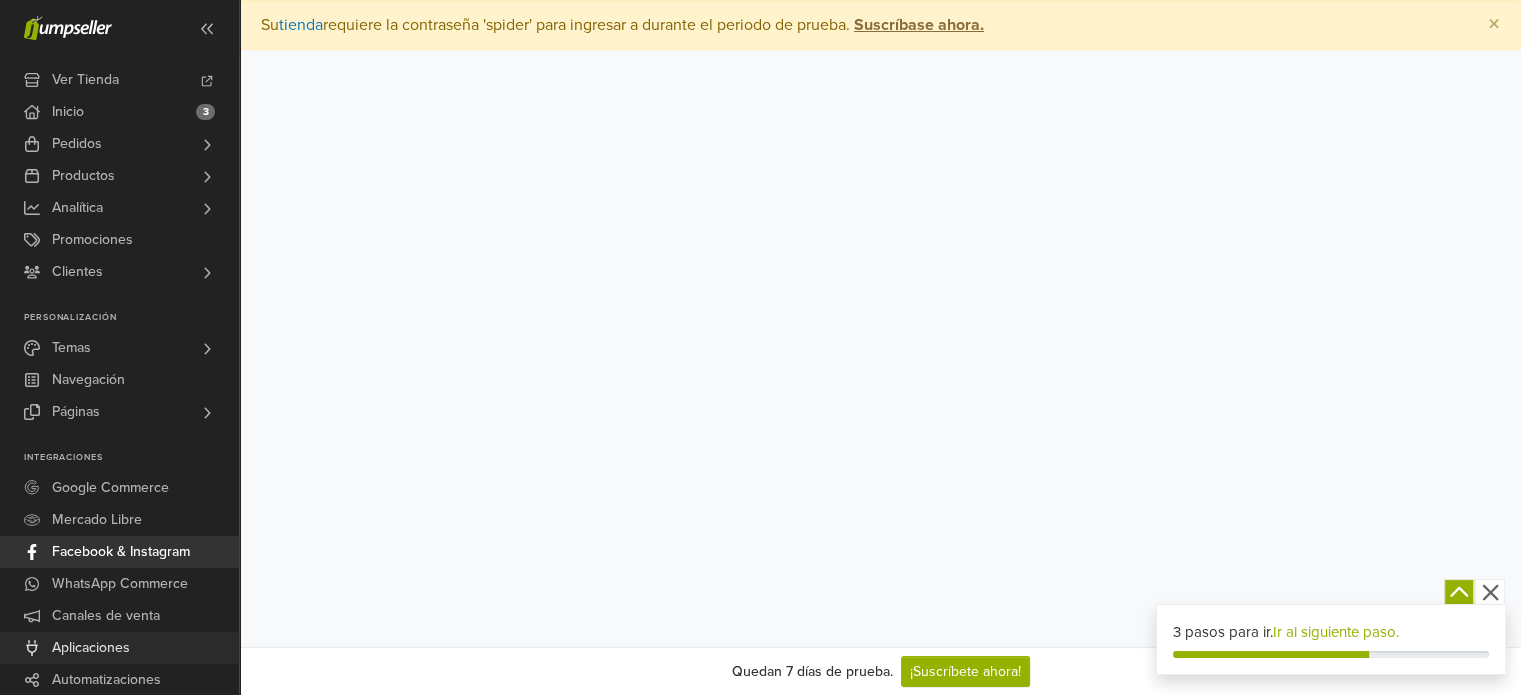 click on "Aplicaciones" at bounding box center [91, 648] 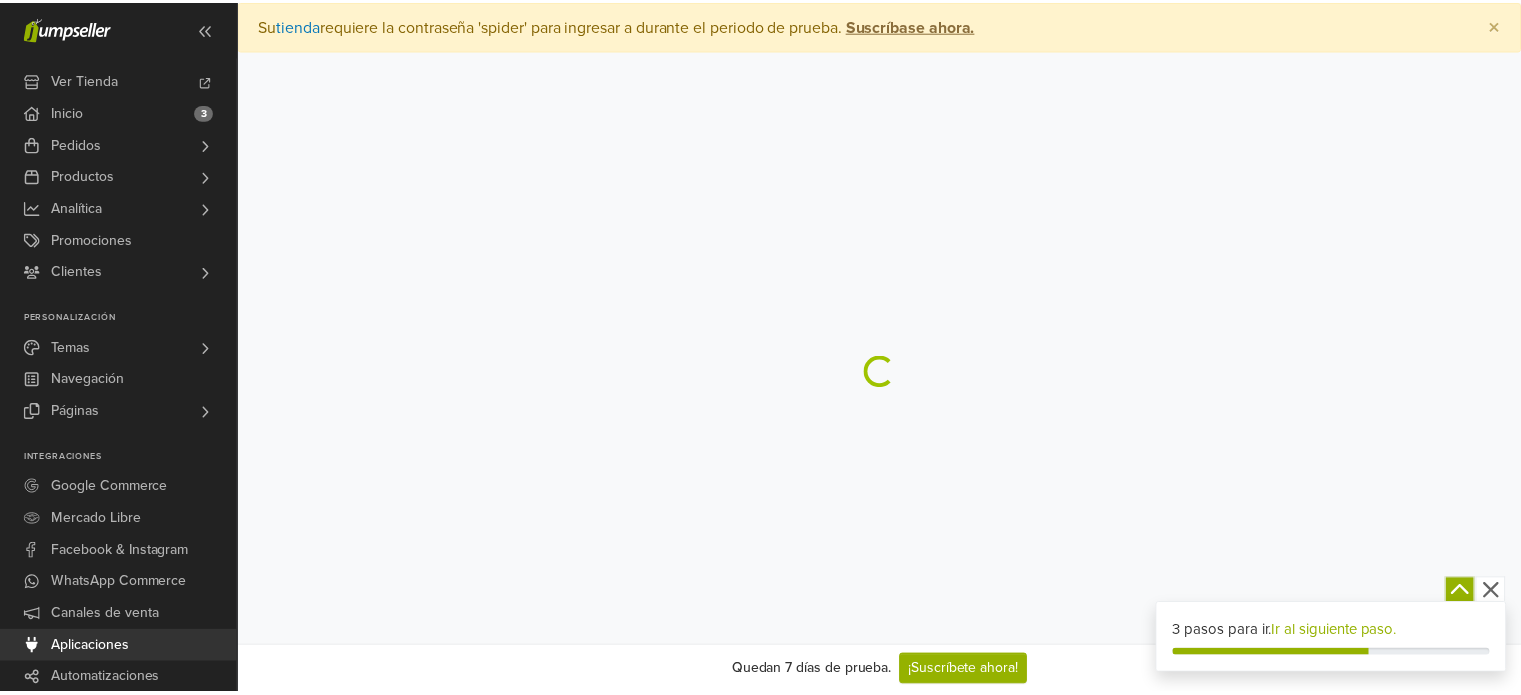 scroll, scrollTop: 0, scrollLeft: 0, axis: both 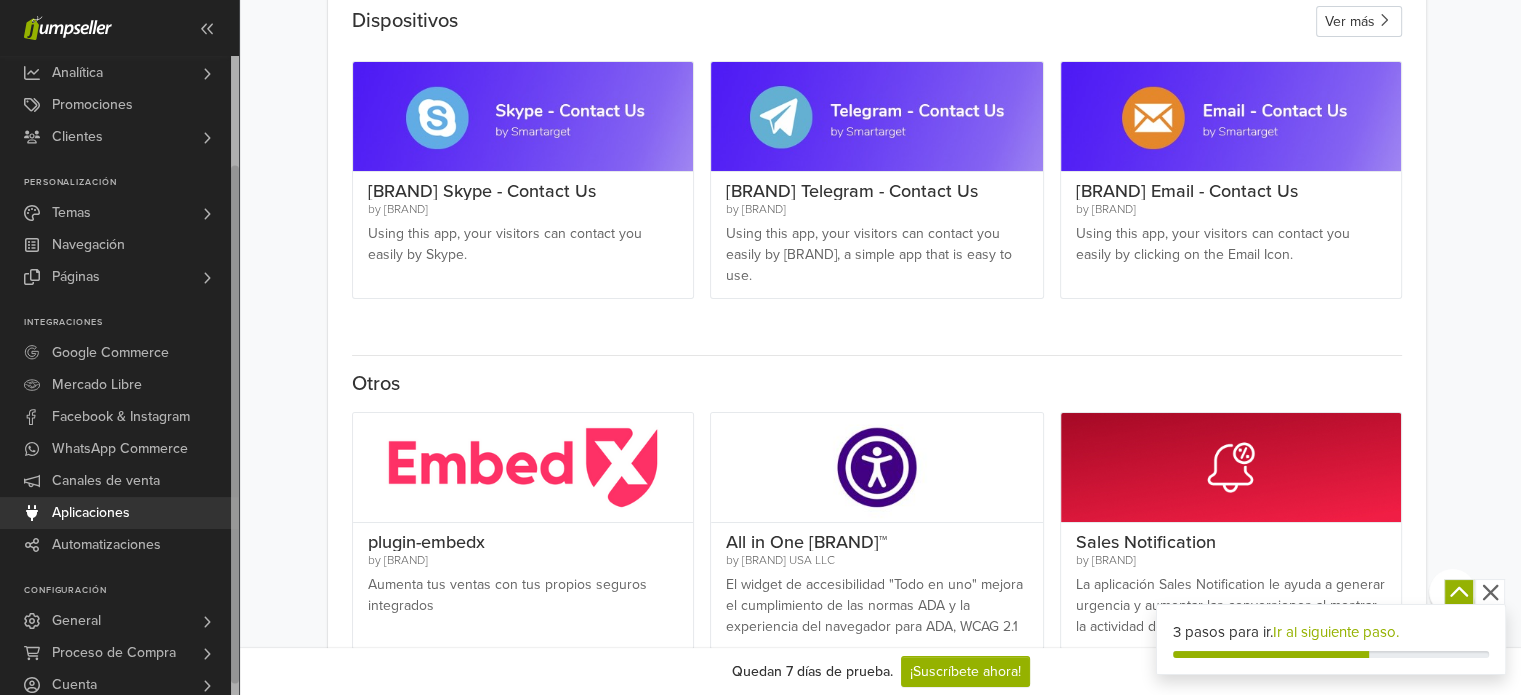 drag, startPoint x: 237, startPoint y: 390, endPoint x: 256, endPoint y: 547, distance: 158.14551 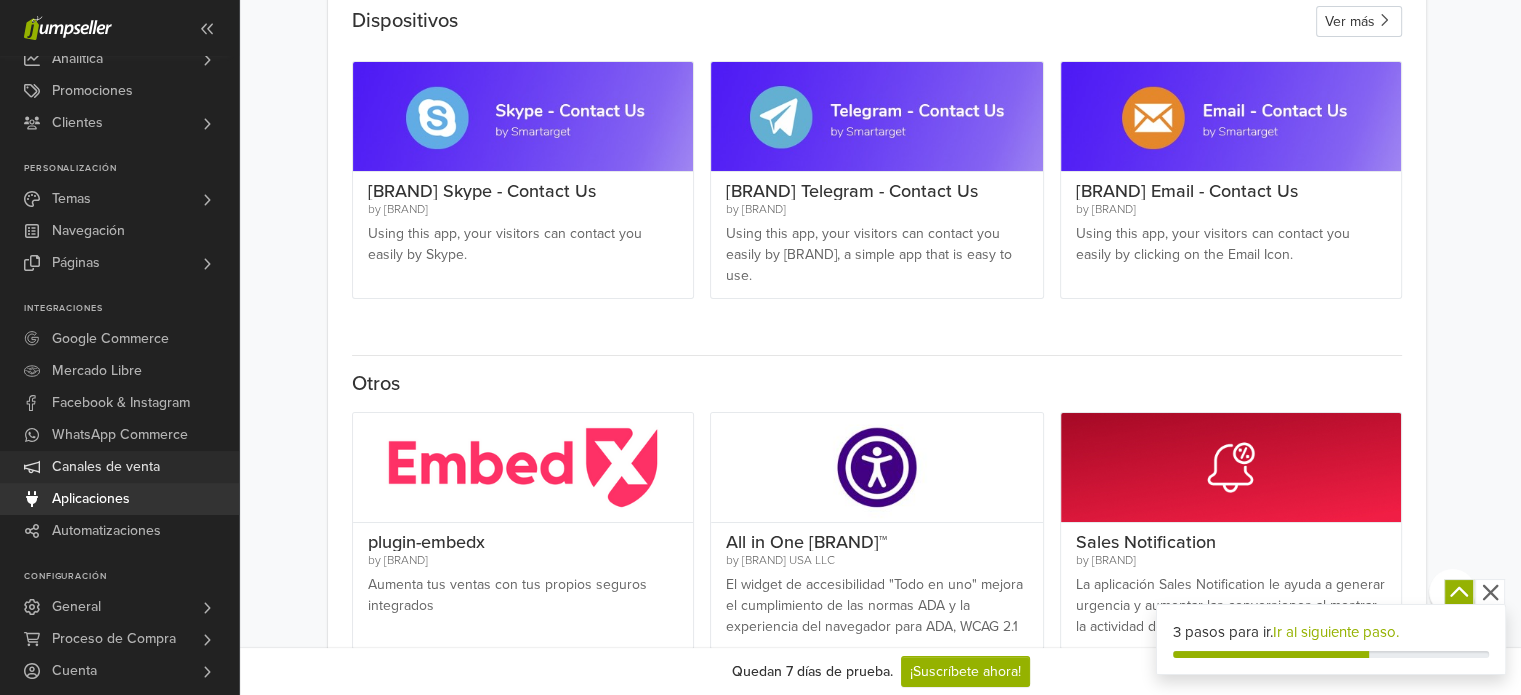 click on "Canales de venta" at bounding box center [106, 467] 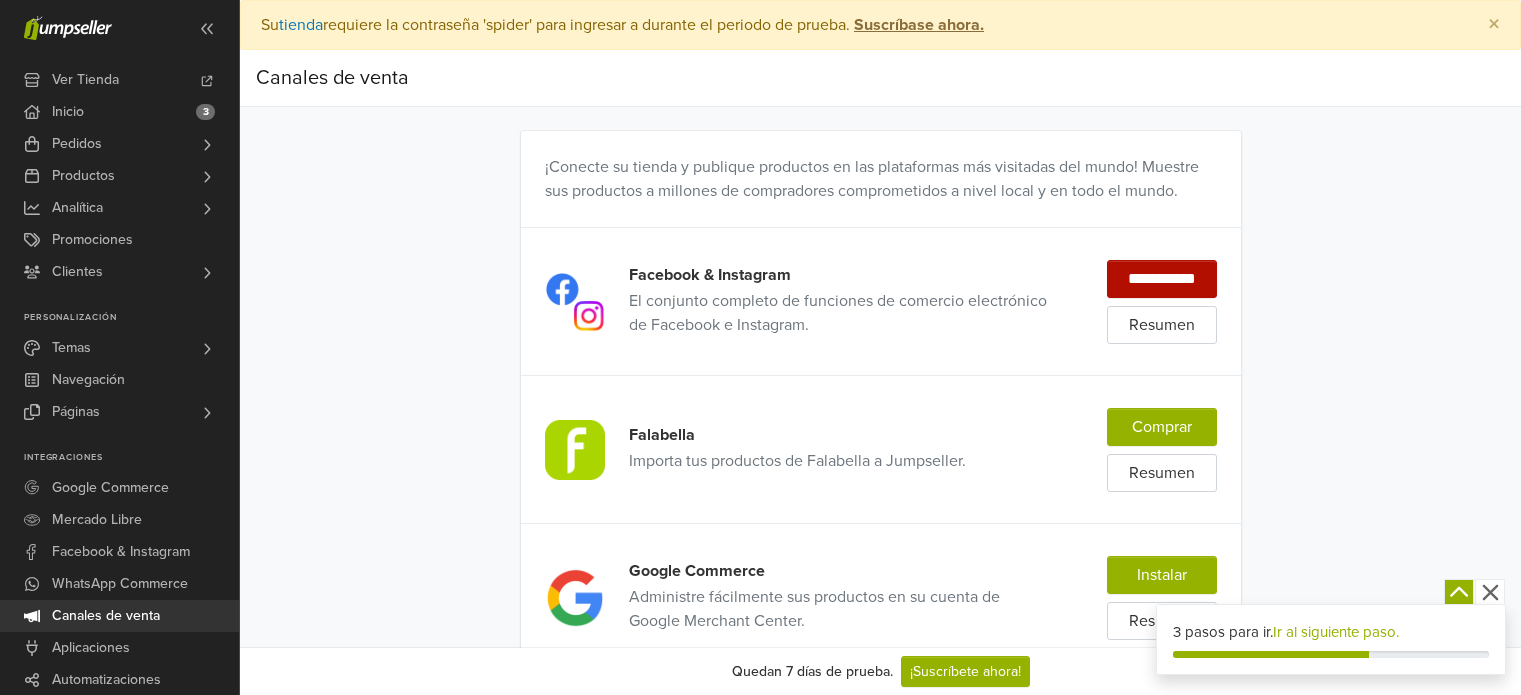 scroll, scrollTop: 0, scrollLeft: 0, axis: both 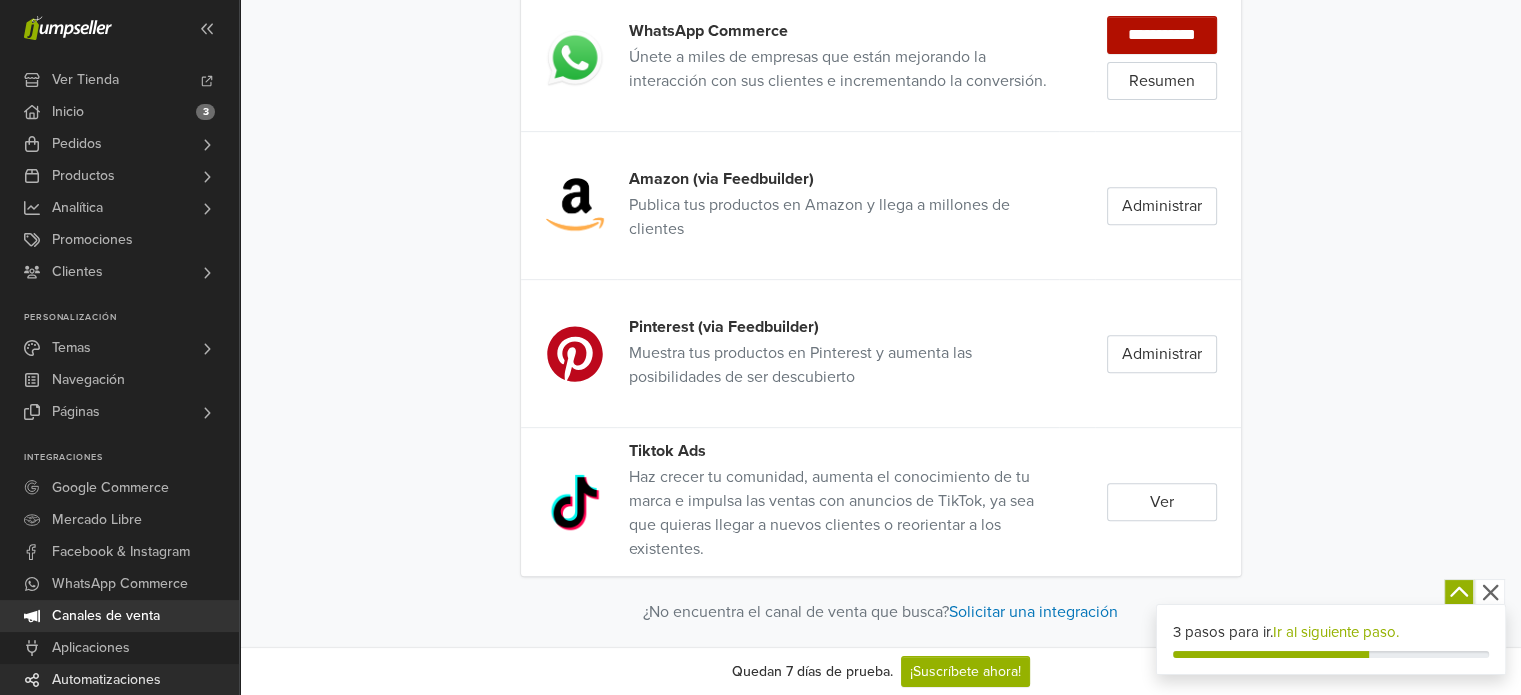 click on "Automatizaciones" at bounding box center (119, 680) 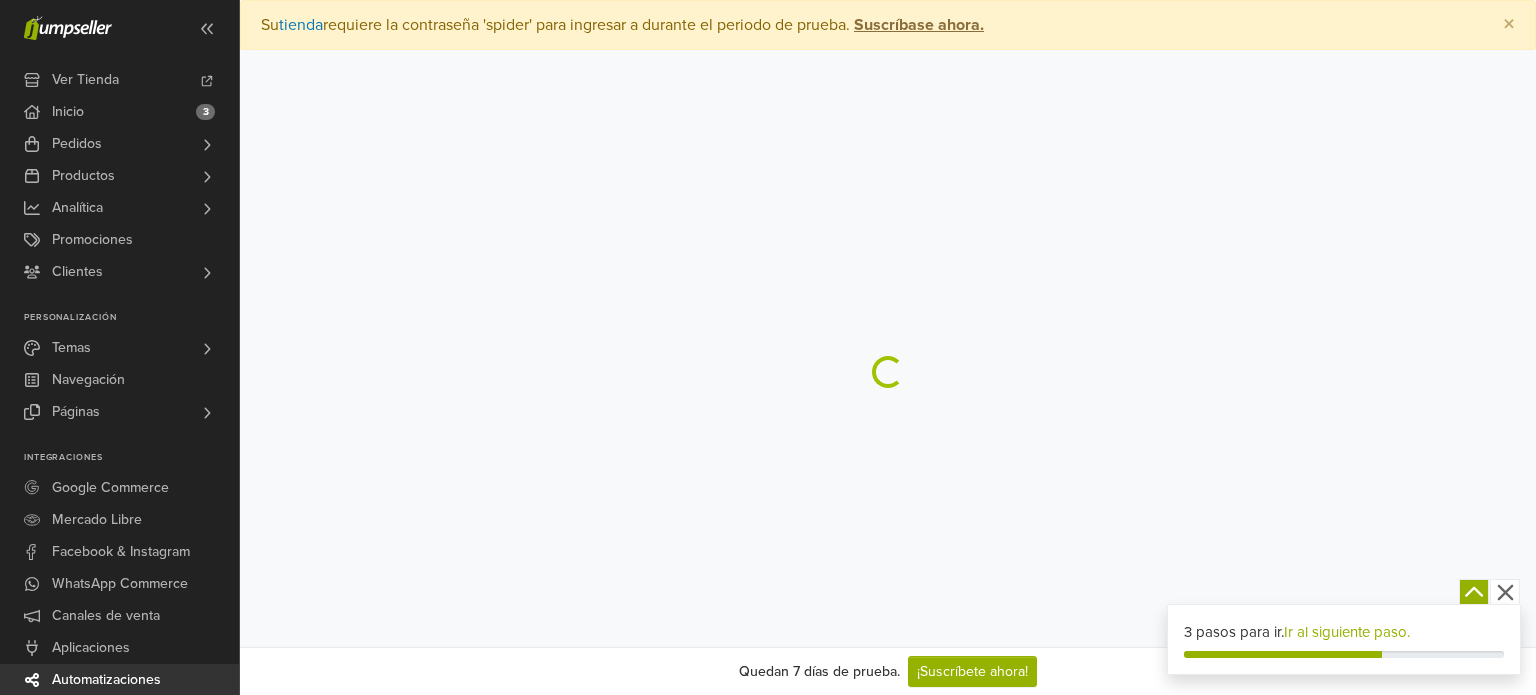 scroll, scrollTop: 0, scrollLeft: 0, axis: both 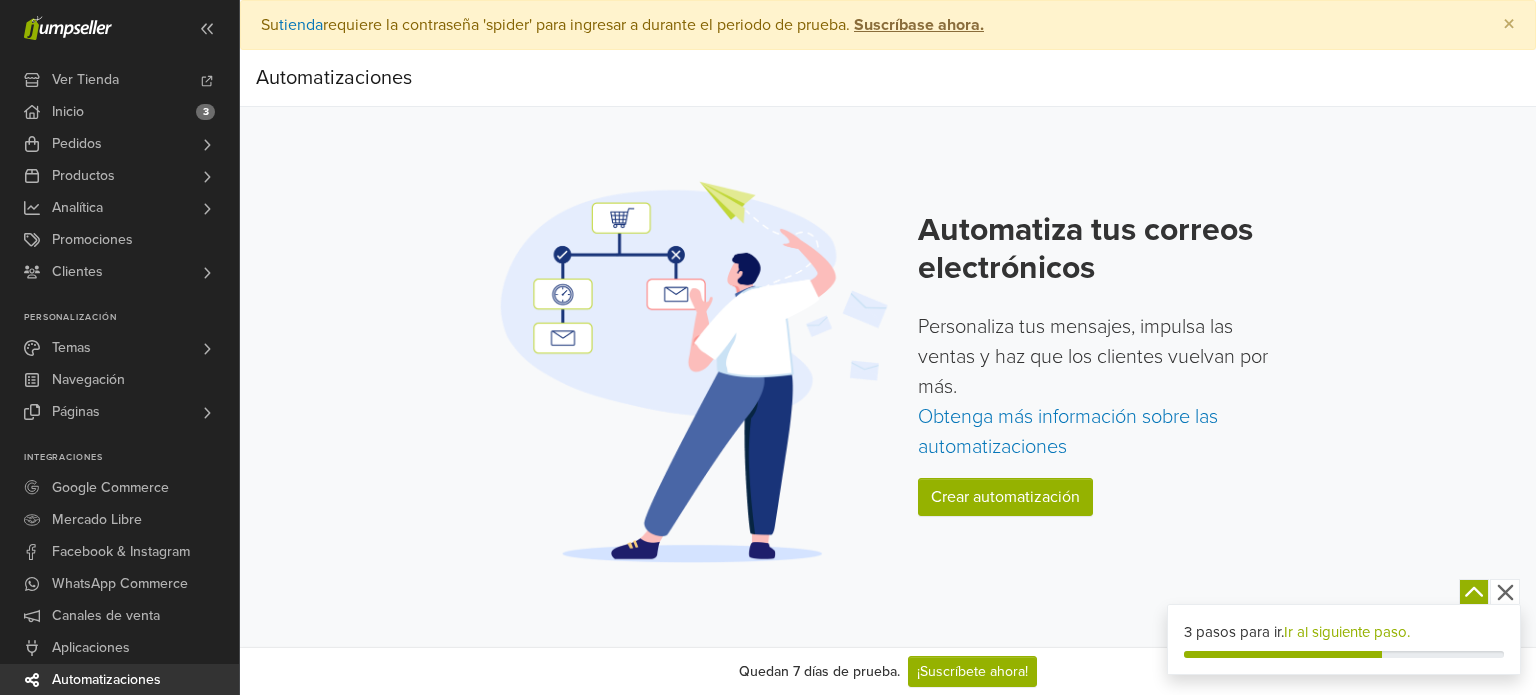 click 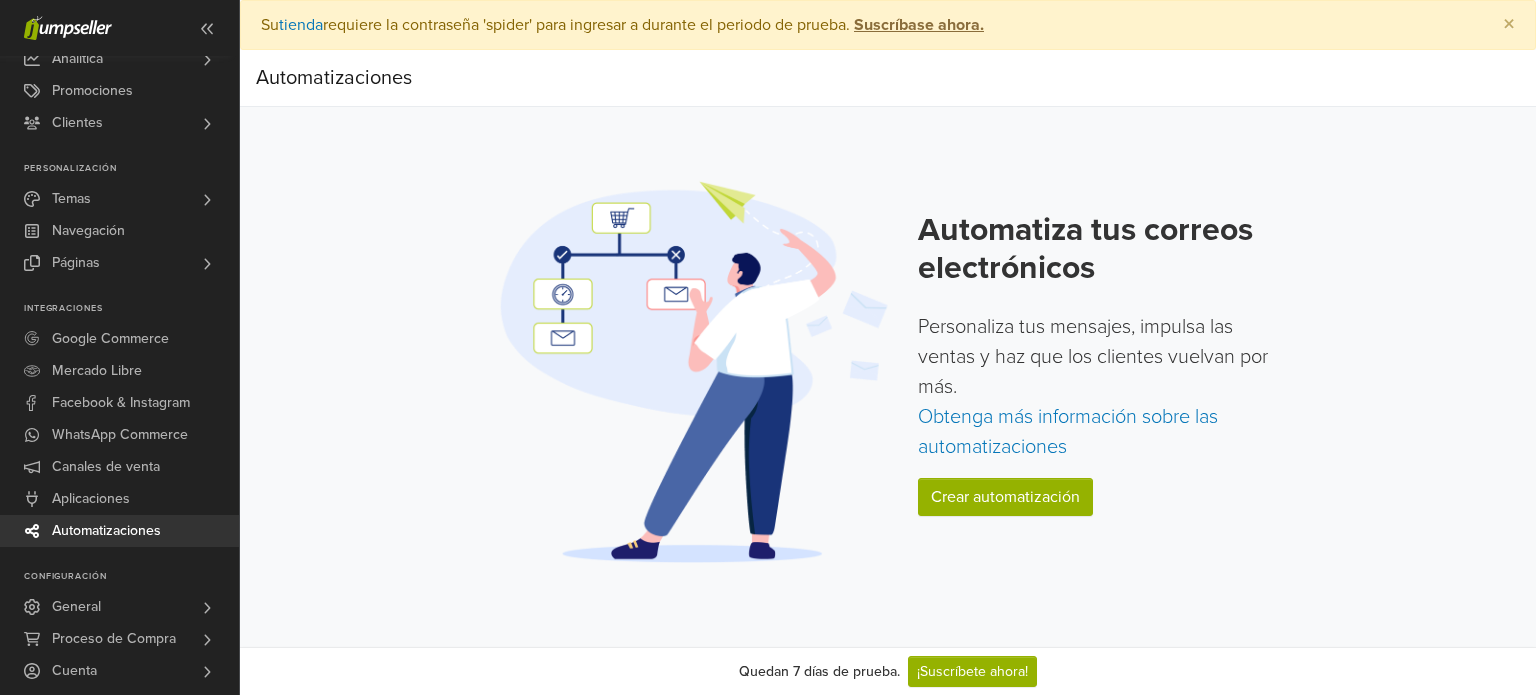 drag, startPoint x: 236, startPoint y: 382, endPoint x: 294, endPoint y: 697, distance: 320.29517 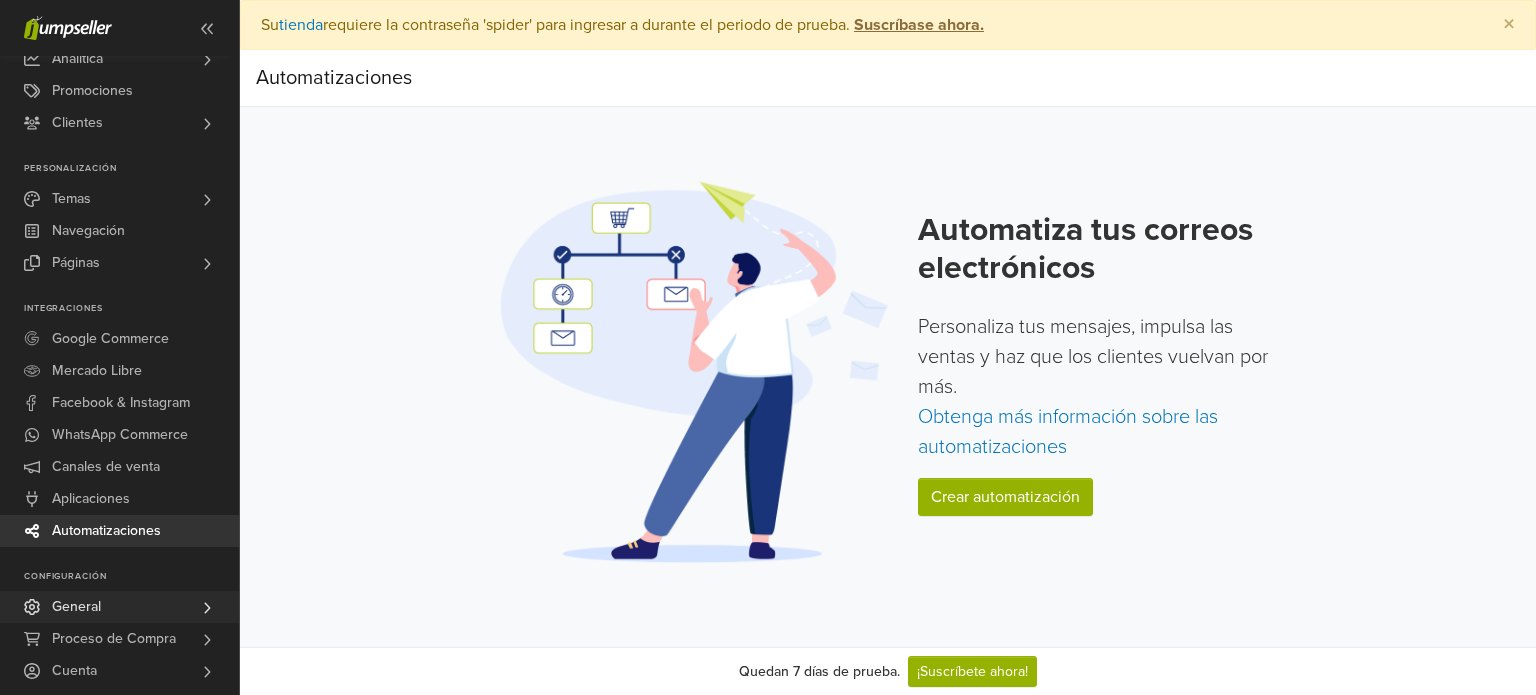 click 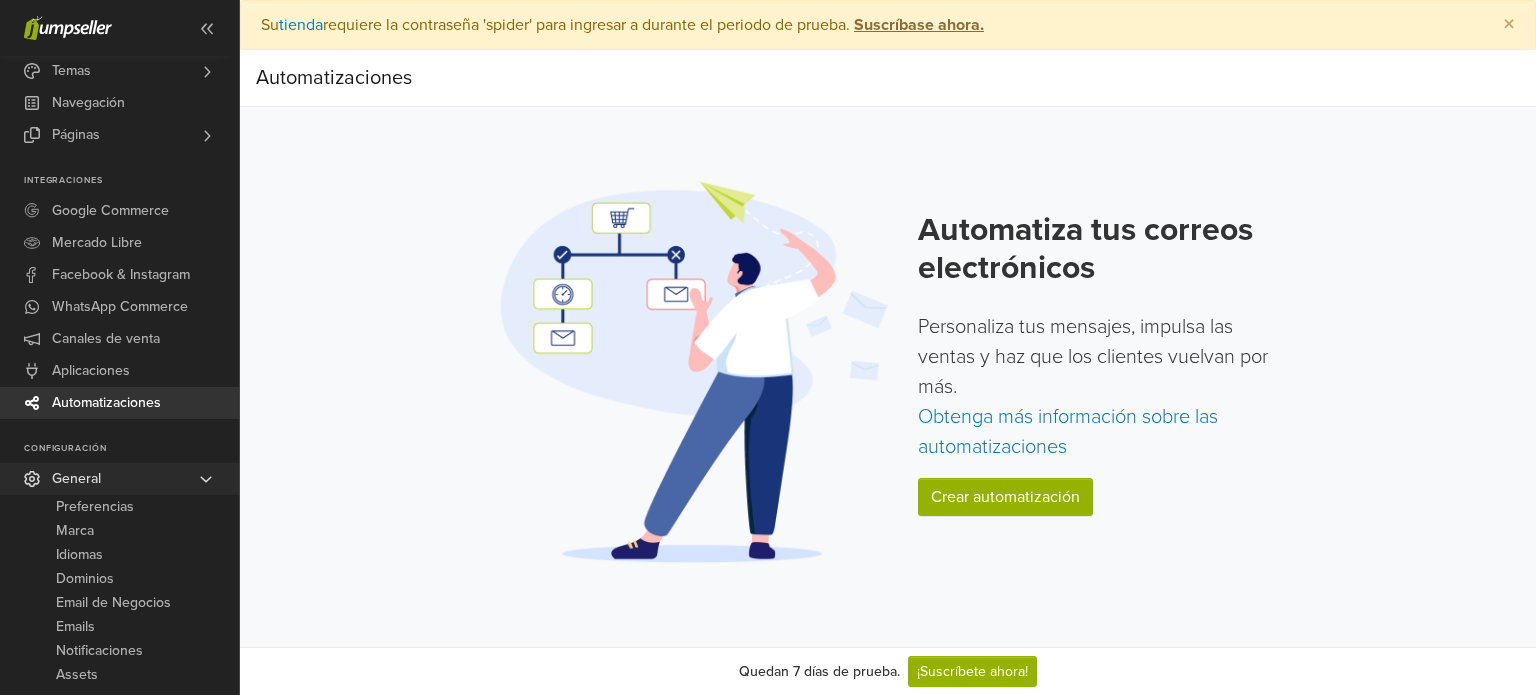 click on "General" at bounding box center (119, 479) 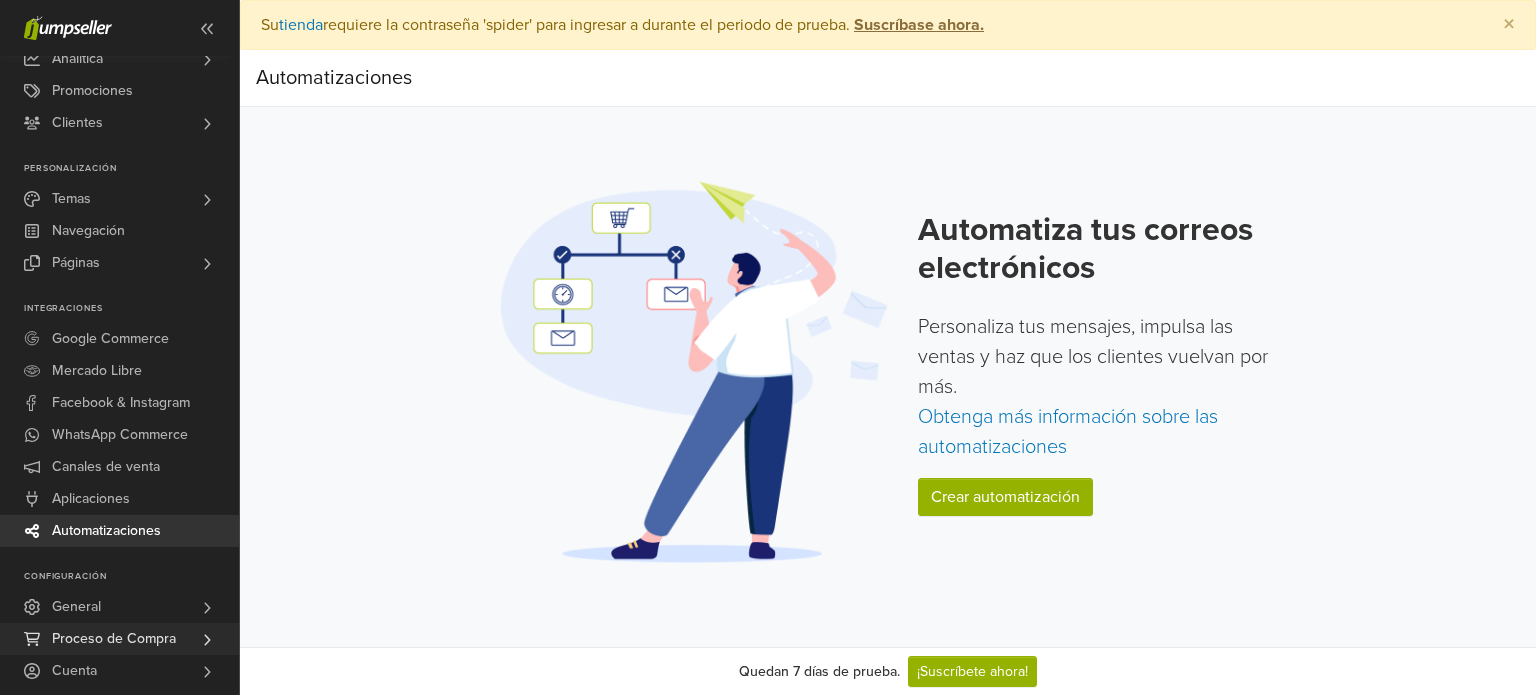 click at bounding box center [207, 639] 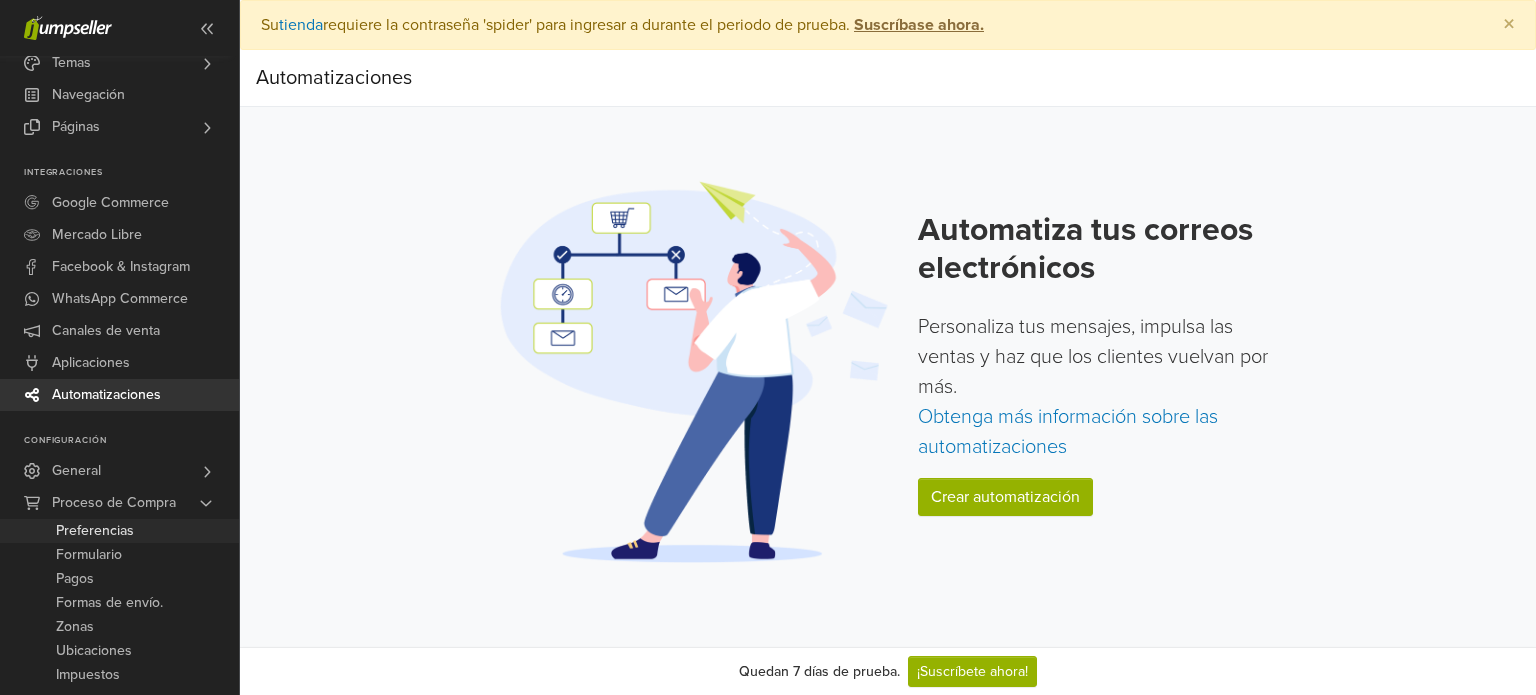 click on "Preferencias" at bounding box center [119, 531] 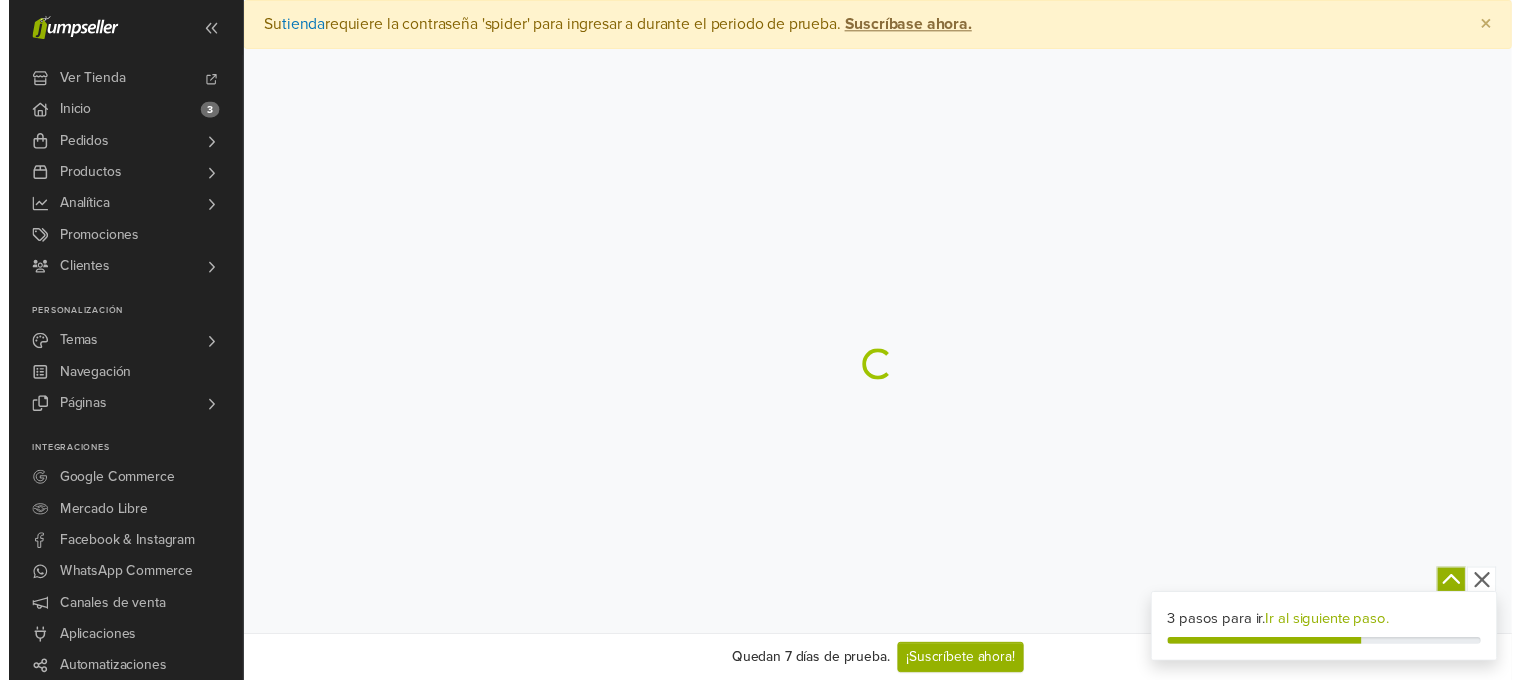 scroll, scrollTop: 0, scrollLeft: 0, axis: both 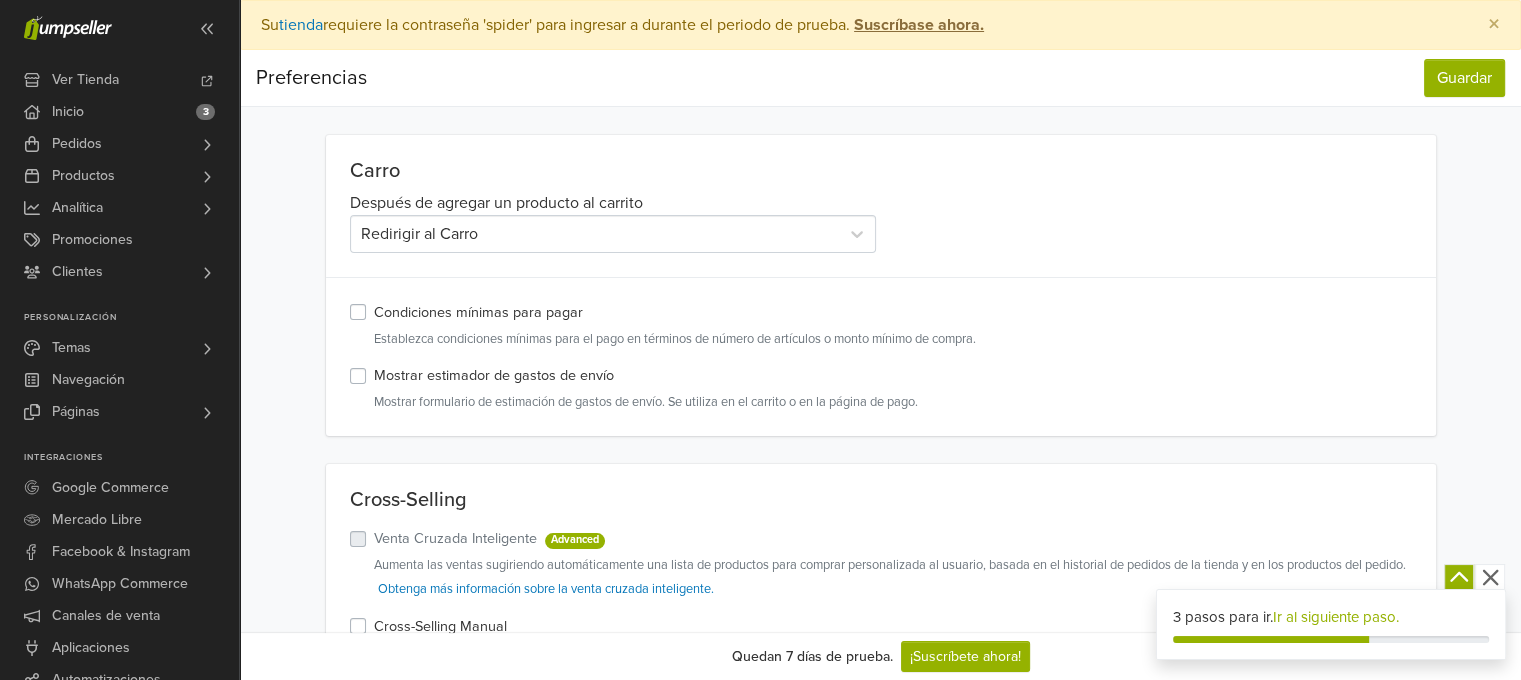 click on "Cross-Selling Manual En la página del carrito sugiere productos adicionales para comprar. Elígelos a continuación. Ordenes Abandonadas Tiempo de expiración para órdenes pendientes con un pago instantáneo [DURATION] Tiempo para que el sistema marque las órdenes de "Pendiente" a "Abandonado". Deshabilitado [DURATION] Deshabilitado" at bounding box center [880, 781] 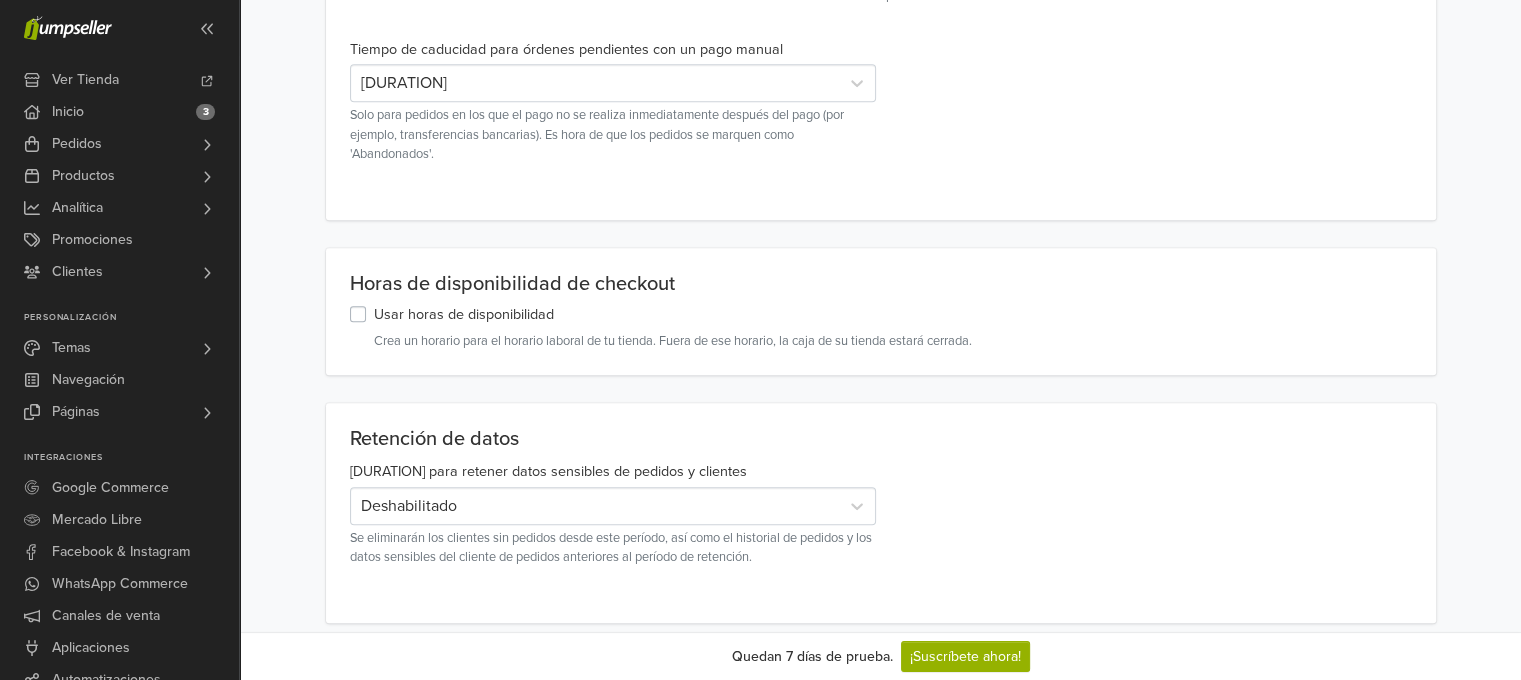 scroll, scrollTop: 946, scrollLeft: 0, axis: vertical 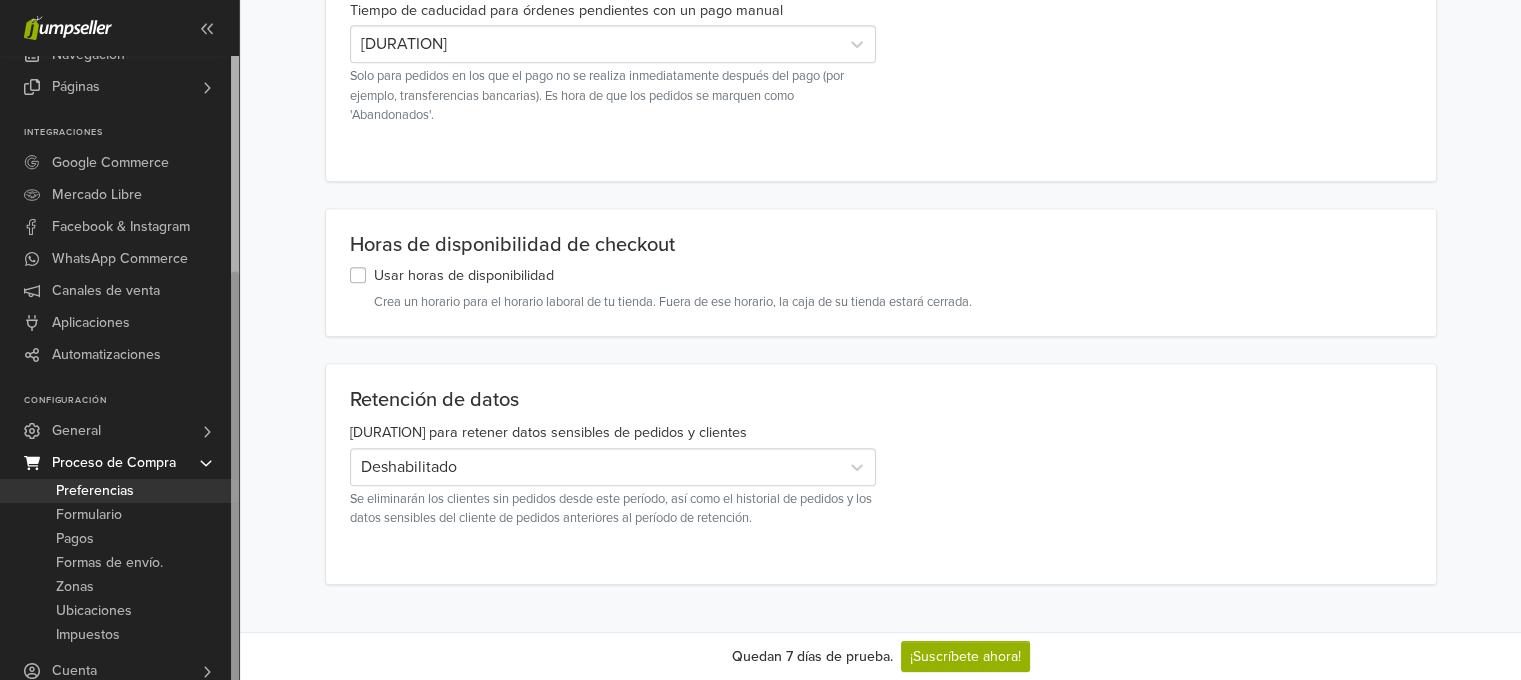 drag, startPoint x: 236, startPoint y: 447, endPoint x: 260, endPoint y: 709, distance: 263.09695 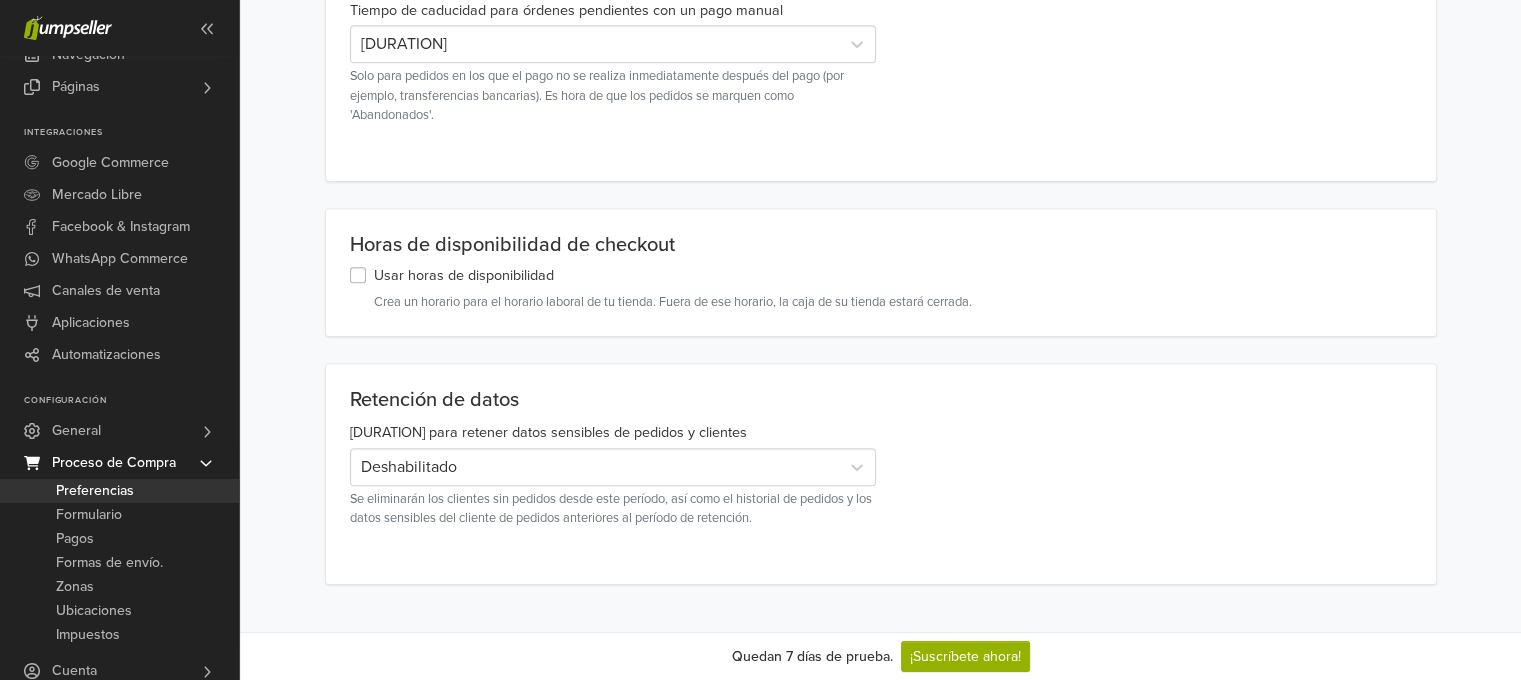 click 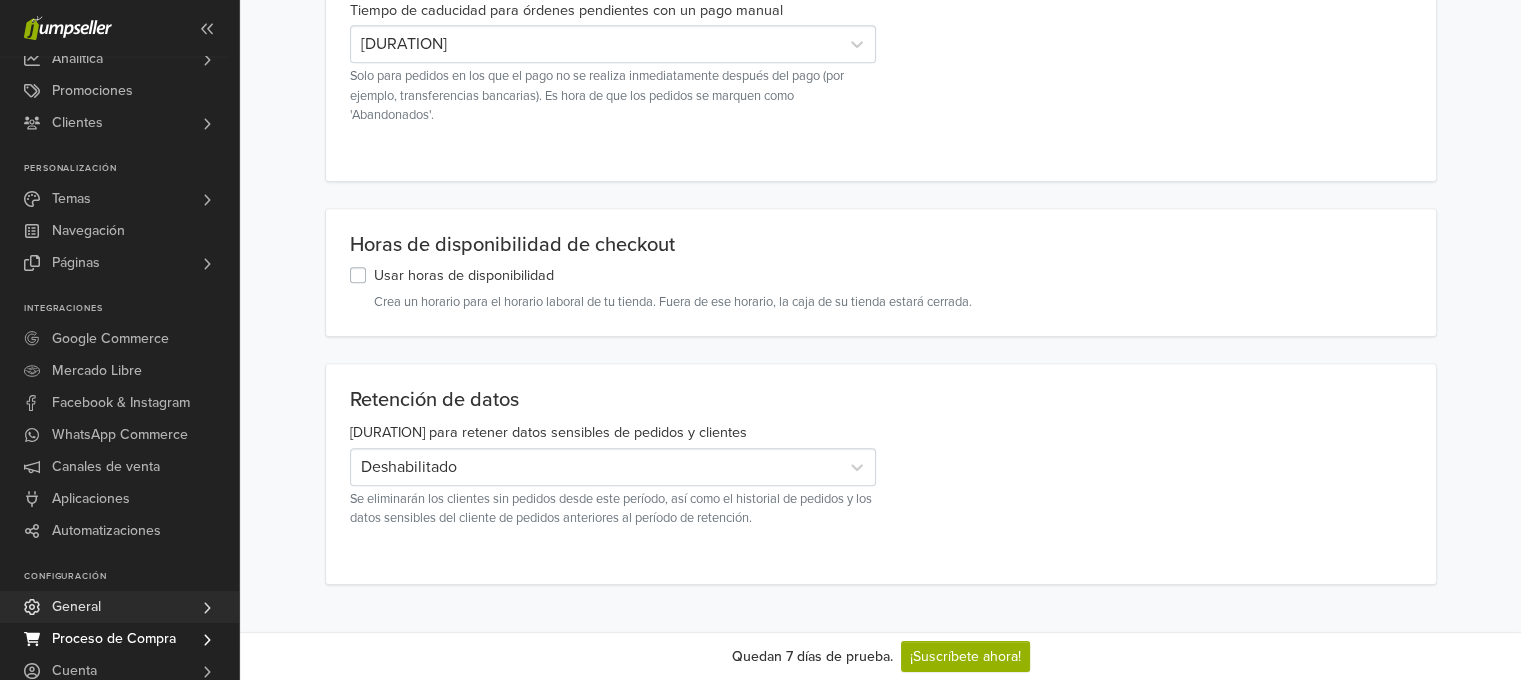 click 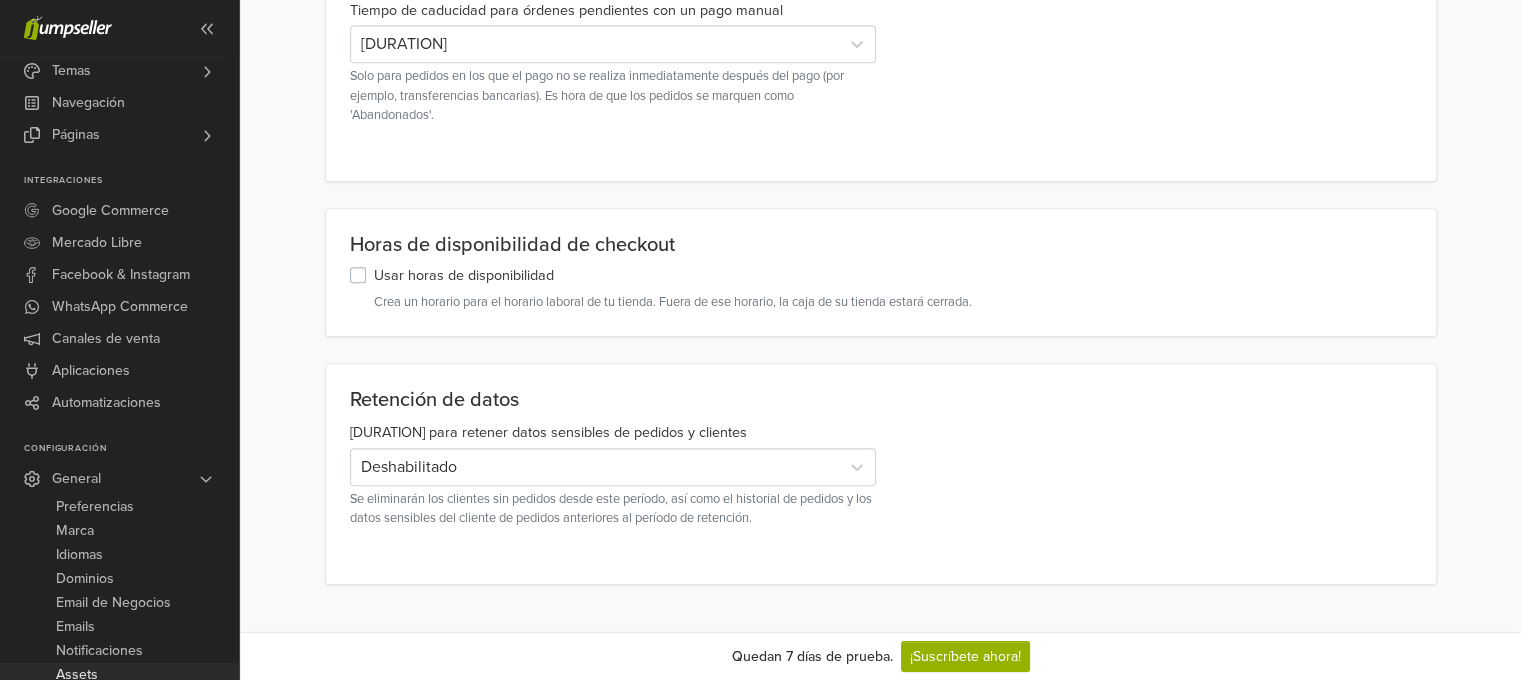 click on "Assets" at bounding box center [119, 675] 